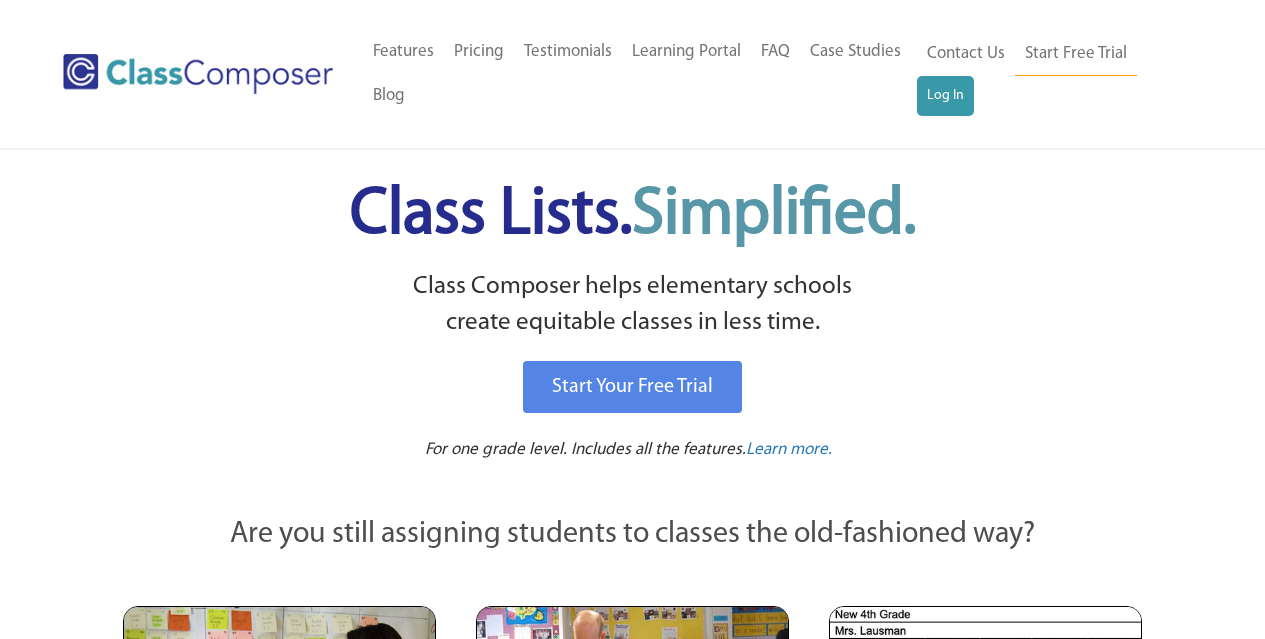 scroll, scrollTop: 0, scrollLeft: 0, axis: both 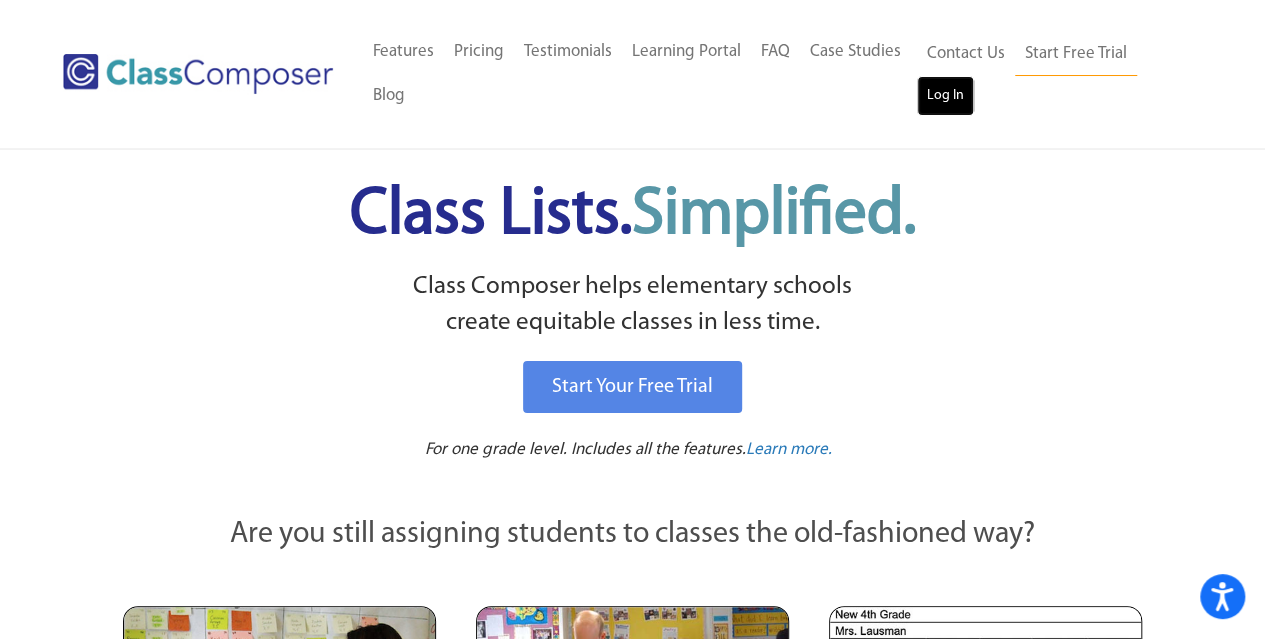 click on "Log In" at bounding box center [945, 96] 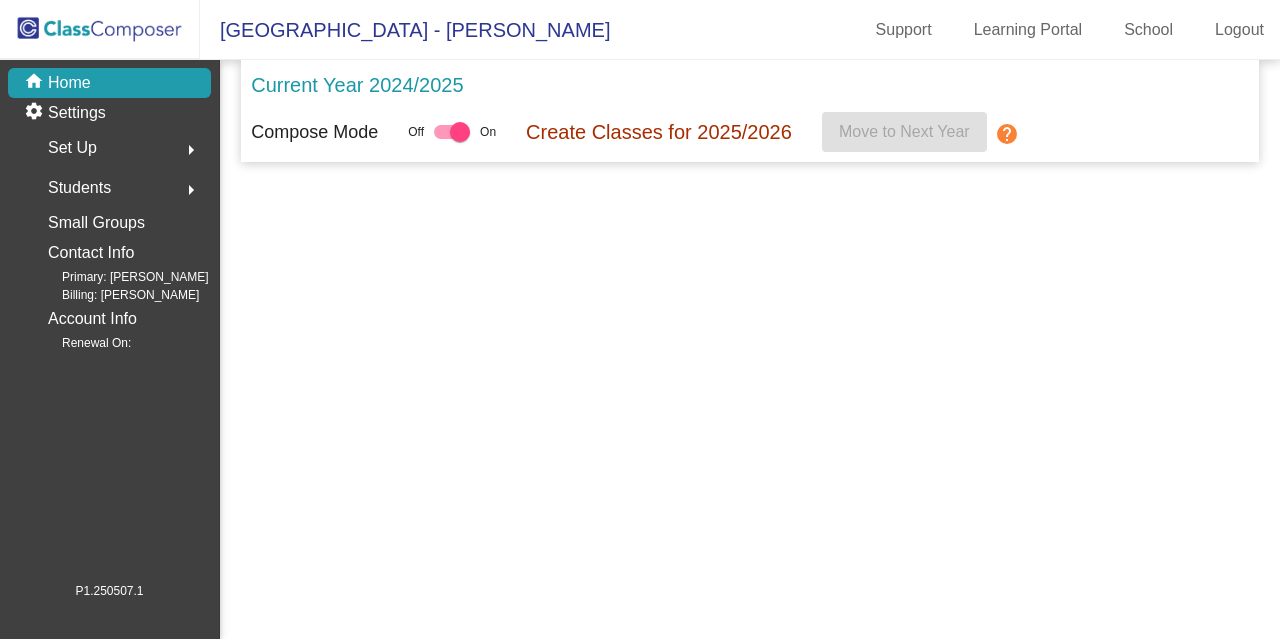 scroll, scrollTop: 0, scrollLeft: 0, axis: both 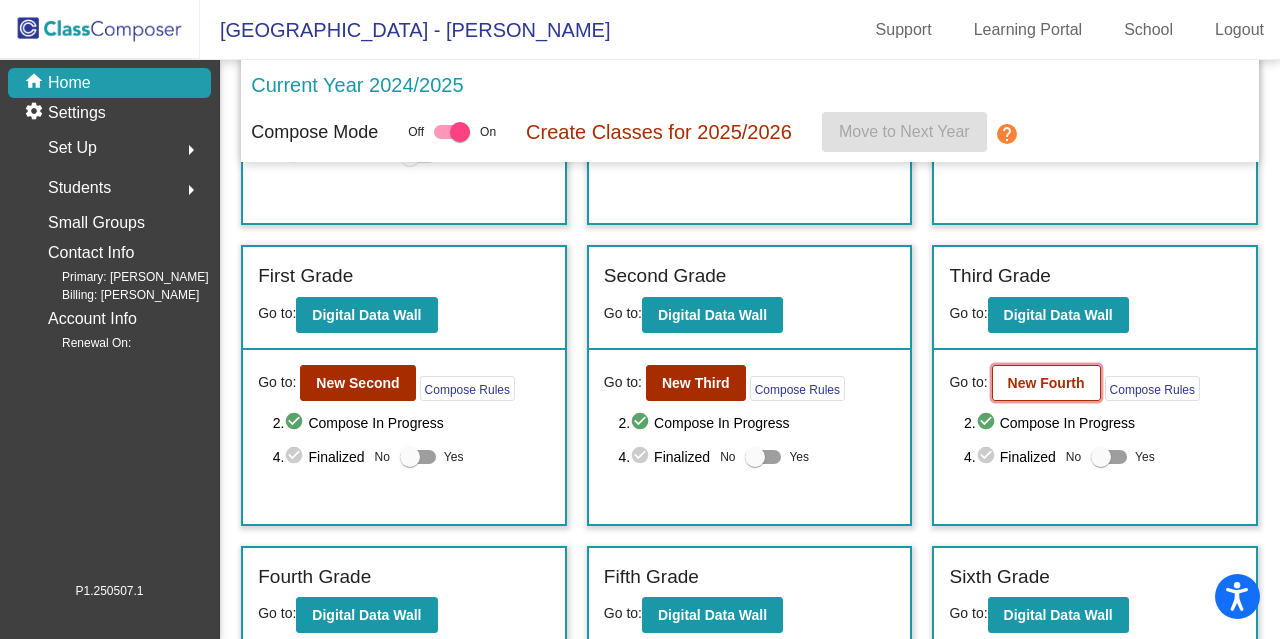 click on "New Fourth" 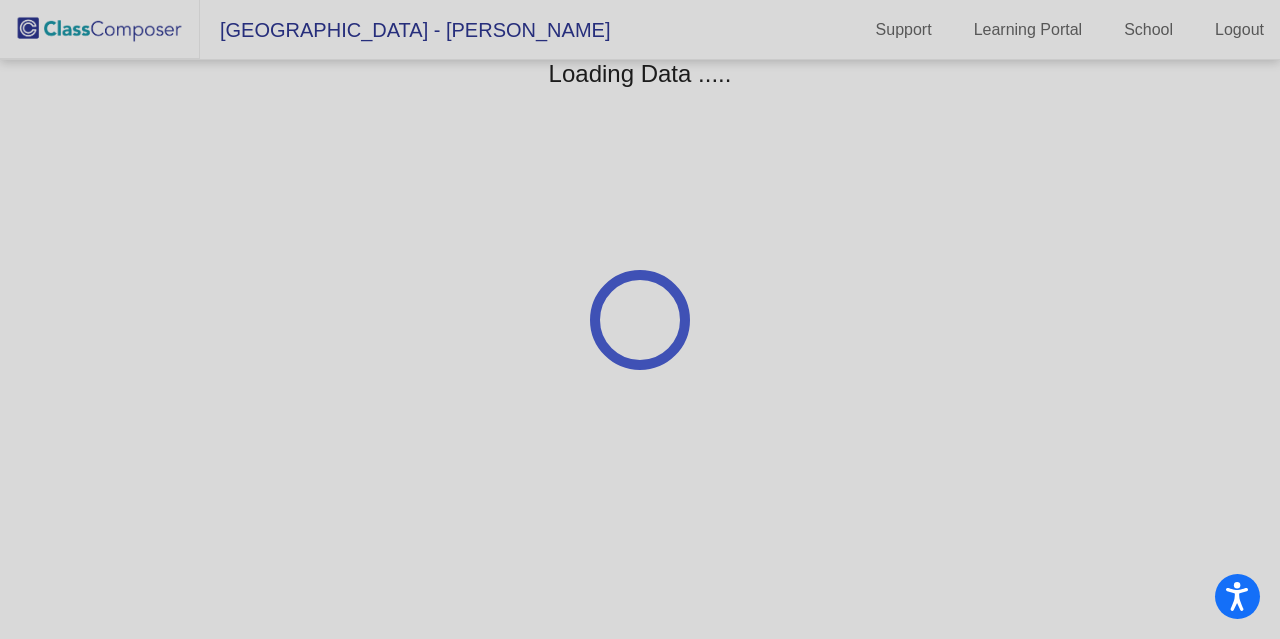 scroll, scrollTop: 0, scrollLeft: 0, axis: both 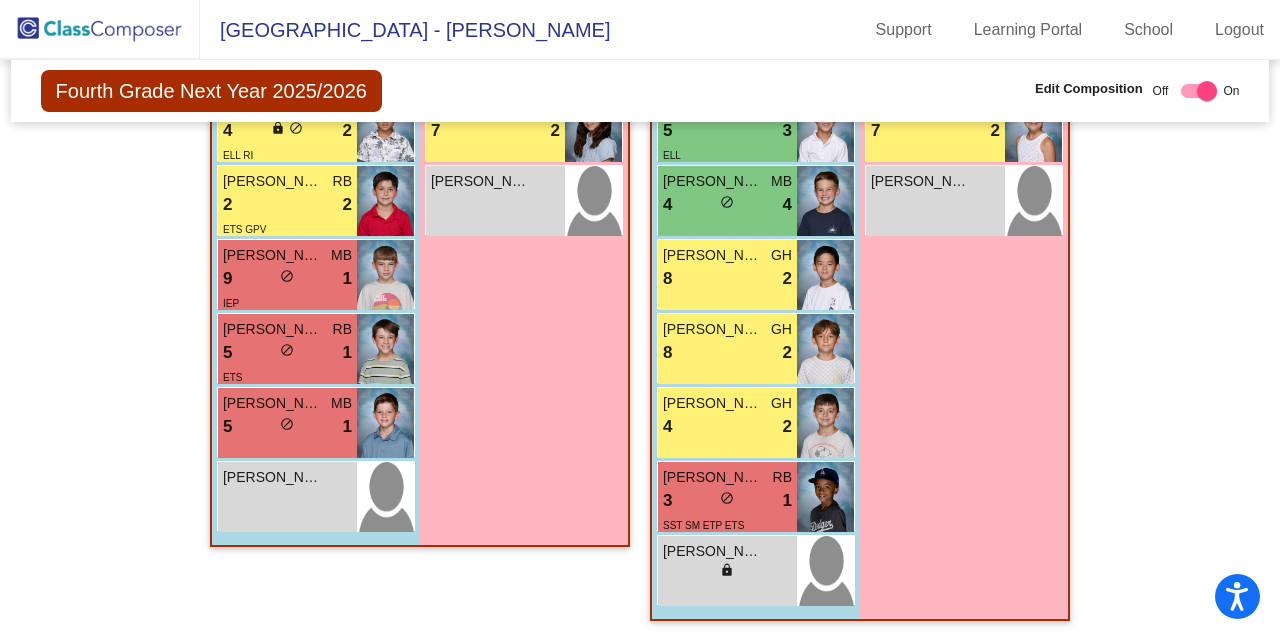 click on "Hallway   - Hallway Class  picture_as_pdf  Add Student  First Name Last Name Student Id  (Recommended)   Boy   Girl   [DEMOGRAPHIC_DATA] Add Close  Boys : 1  Sos [PERSON_NAME] lock do_not_disturb_alt Girls: 3 Gamin Park 8 lock do_not_disturb_alt 4 ELL [PERSON_NAME] 7 lock do_not_disturb_alt 4 SM [PERSON_NAME] lock do_not_disturb_alt Class 1   - 4th grade  picture_as_pdf [PERSON_NAME]  Add Student  First Name Last Name Student Id  (Recommended)   Boy   Girl   [DEMOGRAPHIC_DATA] Add Close  Boys : 16  [PERSON_NAME] KB 8 lock do_not_disturb_alt 4 [PERSON_NAME] KB 8 lock do_not_disturb_alt 4 GPV [PERSON_NAME] AL 8 lock do_not_disturb_alt 3 [PERSON_NAME] AL 7 lock do_not_disturb_alt 4 SM ETS [PERSON_NAME] GH 7 lock do_not_disturb_alt 3 [PERSON_NAME] GH 6 lock do_not_disturb_alt 3 [PERSON_NAME] AL 6 lock do_not_disturb_alt 3 504 [PERSON_NAME] MB 4 lock do_not_disturb_alt 4 [PERSON_NAME] KB 4 lock do_not_disturb_alt 3 IEP ETS [PERSON_NAME] AL 9 lock do_not_disturb_alt 2 GPV [PERSON_NAME] GH 7 lock do_not_disturb_alt 2 [PERSON_NAME] RB 5 lock 2 3" 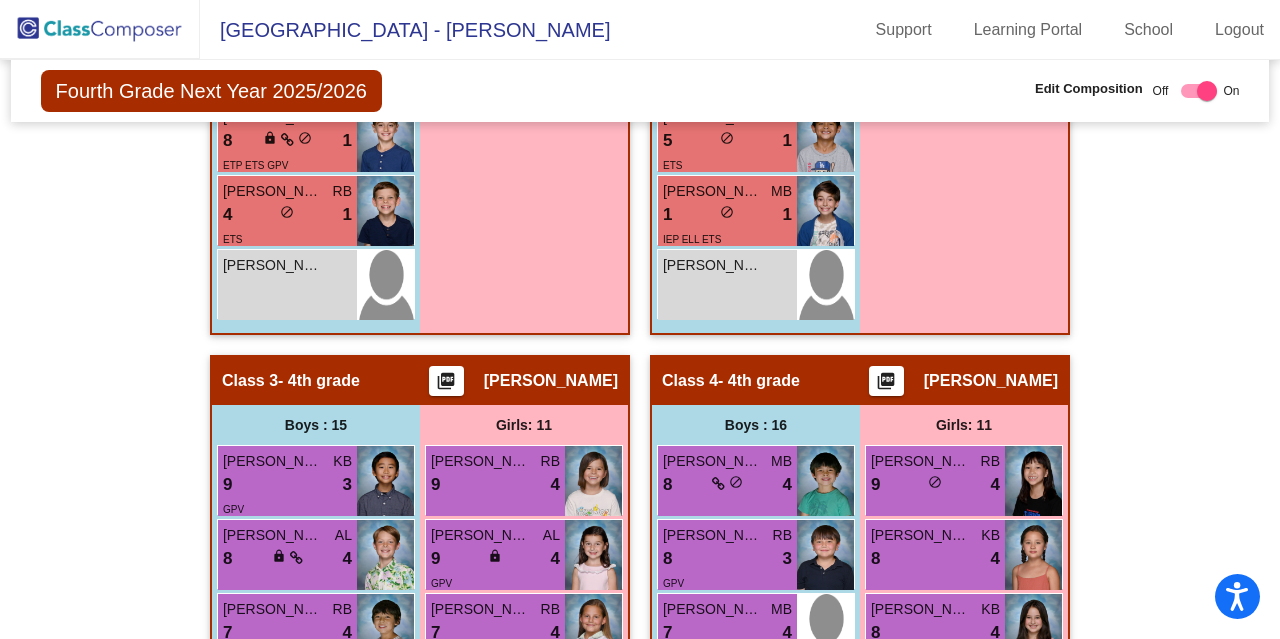 click on "Hallway   - Hallway Class  picture_as_pdf  Add Student  First Name Last Name Student Id  (Recommended)   Boy   Girl   [DEMOGRAPHIC_DATA] Add Close  Boys : 1  Sos [PERSON_NAME] lock do_not_disturb_alt Girls: 3 Gamin Park 8 lock do_not_disturb_alt 4 ELL [PERSON_NAME] 7 lock do_not_disturb_alt 4 SM [PERSON_NAME] lock do_not_disturb_alt Class 1   - 4th grade  picture_as_pdf [PERSON_NAME]  Add Student  First Name Last Name Student Id  (Recommended)   Boy   Girl   [DEMOGRAPHIC_DATA] Add Close  Boys : 16  [PERSON_NAME] KB 8 lock do_not_disturb_alt 4 [PERSON_NAME] KB 8 lock do_not_disturb_alt 4 GPV [PERSON_NAME] AL 8 lock do_not_disturb_alt 3 [PERSON_NAME] AL 7 lock do_not_disturb_alt 4 SM ETS [PERSON_NAME] GH 7 lock do_not_disturb_alt 3 [PERSON_NAME] GH 6 lock do_not_disturb_alt 3 [PERSON_NAME] AL 6 lock do_not_disturb_alt 3 504 [PERSON_NAME] MB 4 lock do_not_disturb_alt 4 [PERSON_NAME] KB 4 lock do_not_disturb_alt 3 IEP ETS [PERSON_NAME] AL 9 lock do_not_disturb_alt 2 GPV [PERSON_NAME] GH 7 lock do_not_disturb_alt 2 [PERSON_NAME] RB 5 lock 2 3" 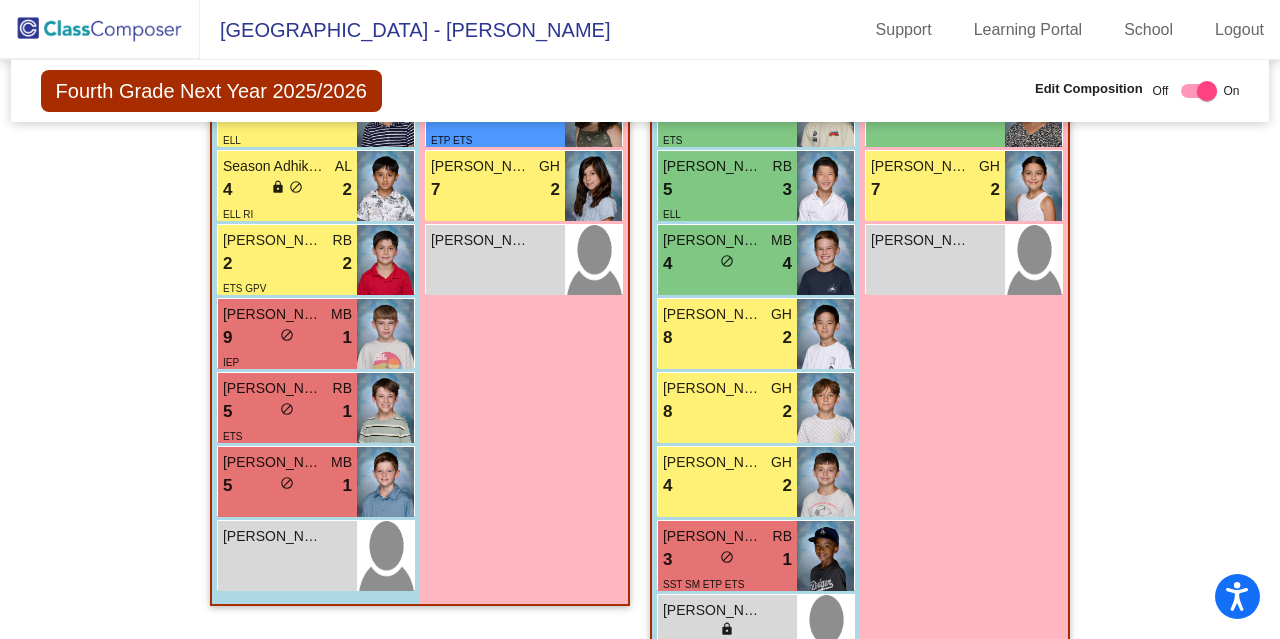 scroll, scrollTop: 2580, scrollLeft: 0, axis: vertical 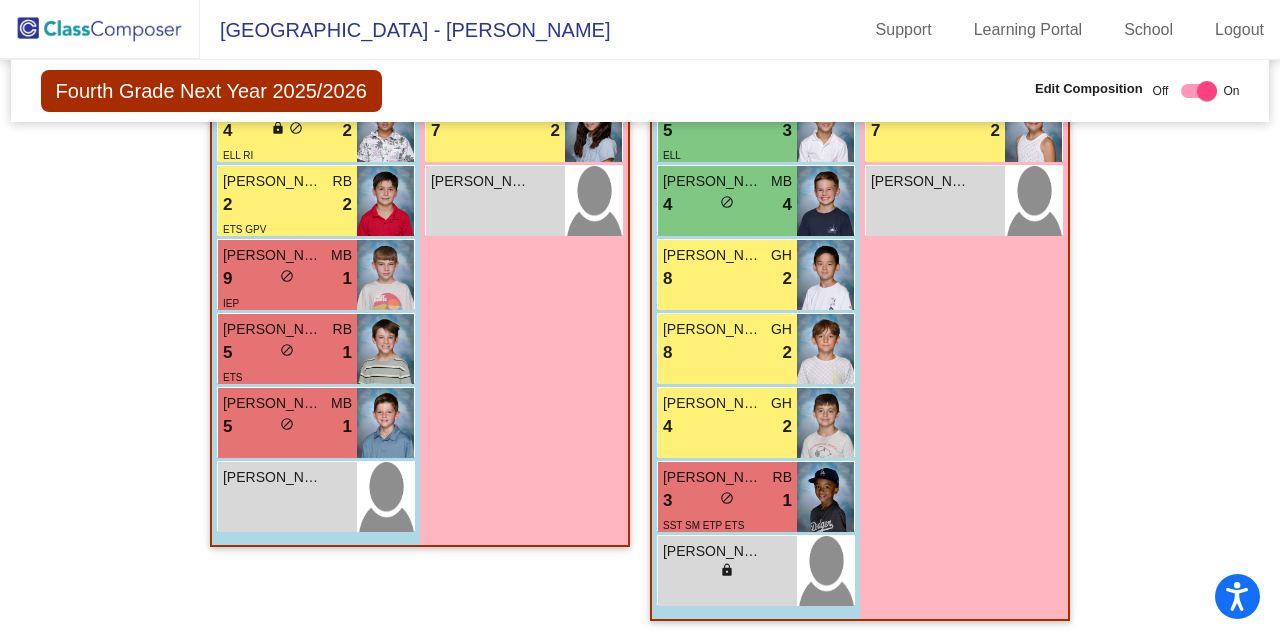 click on "Hallway   - Hallway Class  picture_as_pdf  Add Student  First Name Last Name Student Id  (Recommended)   Boy   Girl   [DEMOGRAPHIC_DATA] Add Close  Boys : 1  Sos [PERSON_NAME] lock do_not_disturb_alt Girls: 3 Gamin Park 8 lock do_not_disturb_alt 4 ELL [PERSON_NAME] 7 lock do_not_disturb_alt 4 SM [PERSON_NAME] lock do_not_disturb_alt Class 1   - 4th grade  picture_as_pdf [PERSON_NAME]  Add Student  First Name Last Name Student Id  (Recommended)   Boy   Girl   [DEMOGRAPHIC_DATA] Add Close  Boys : 16  [PERSON_NAME] KB 8 lock do_not_disturb_alt 4 [PERSON_NAME] KB 8 lock do_not_disturb_alt 4 GPV [PERSON_NAME] AL 8 lock do_not_disturb_alt 3 [PERSON_NAME] AL 7 lock do_not_disturb_alt 4 SM ETS [PERSON_NAME] GH 7 lock do_not_disturb_alt 3 [PERSON_NAME] GH 6 lock do_not_disturb_alt 3 [PERSON_NAME] AL 6 lock do_not_disturb_alt 3 504 [PERSON_NAME] MB 4 lock do_not_disturb_alt 4 [PERSON_NAME] KB 4 lock do_not_disturb_alt 3 IEP ETS [PERSON_NAME] AL 9 lock do_not_disturb_alt 2 GPV [PERSON_NAME] GH 7 lock do_not_disturb_alt 2 [PERSON_NAME] RB 5 lock 2 3" 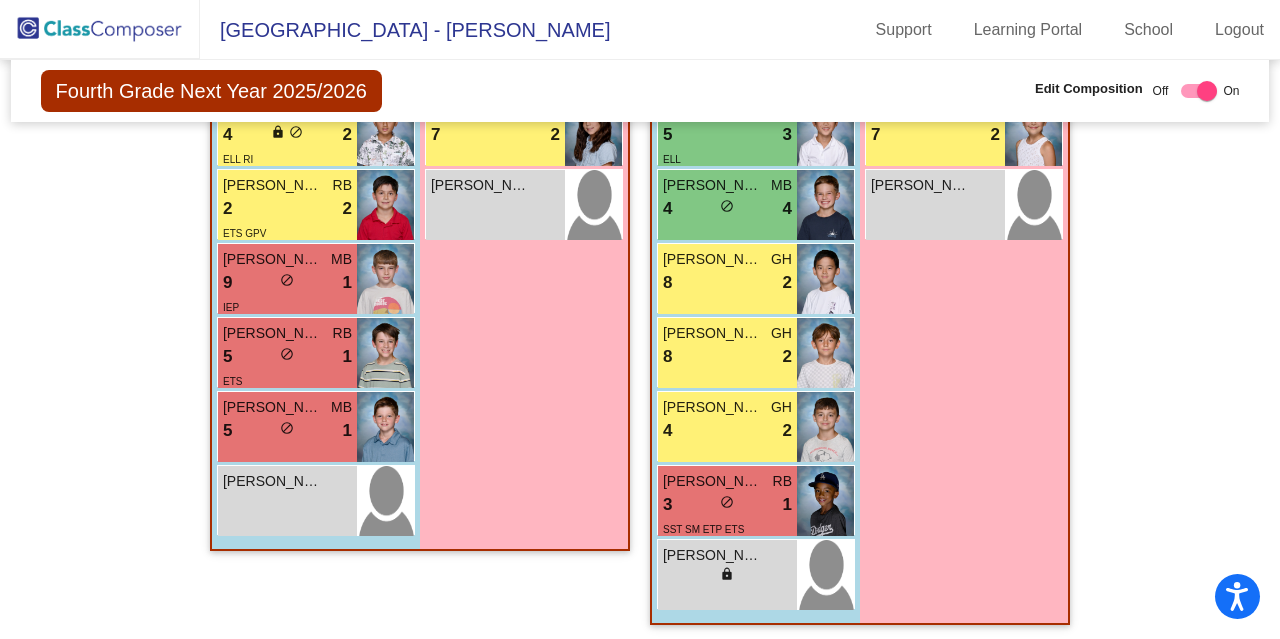 scroll, scrollTop: 2580, scrollLeft: 0, axis: vertical 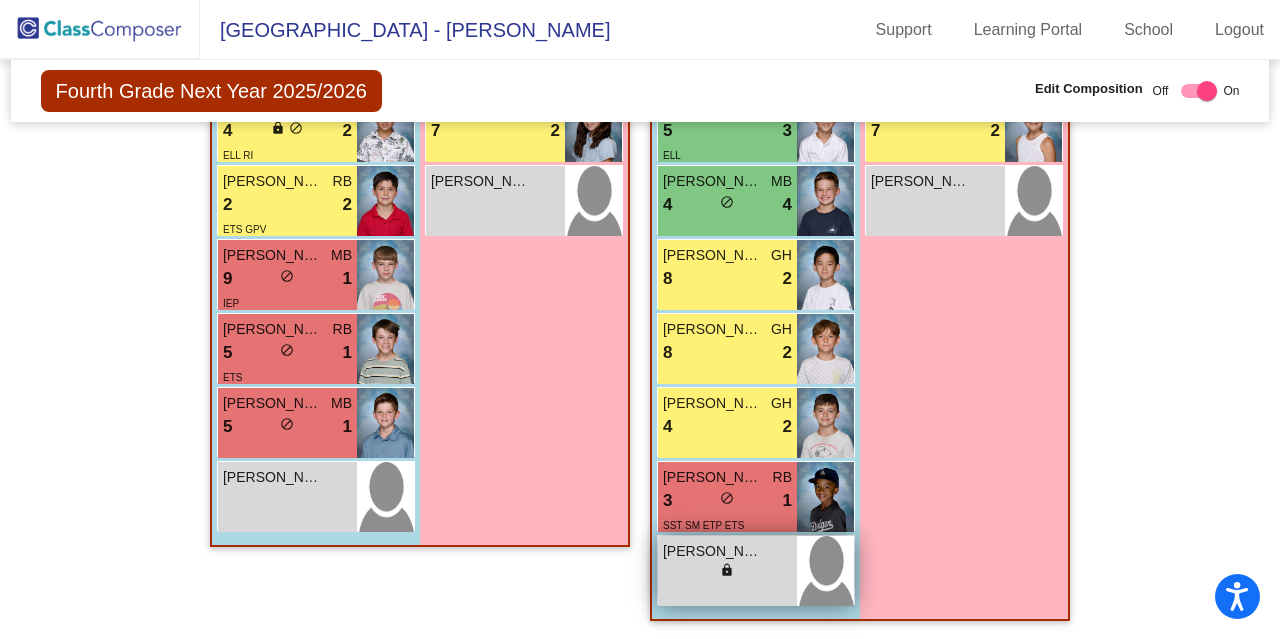click on "lock do_not_disturb_alt" at bounding box center [727, 572] 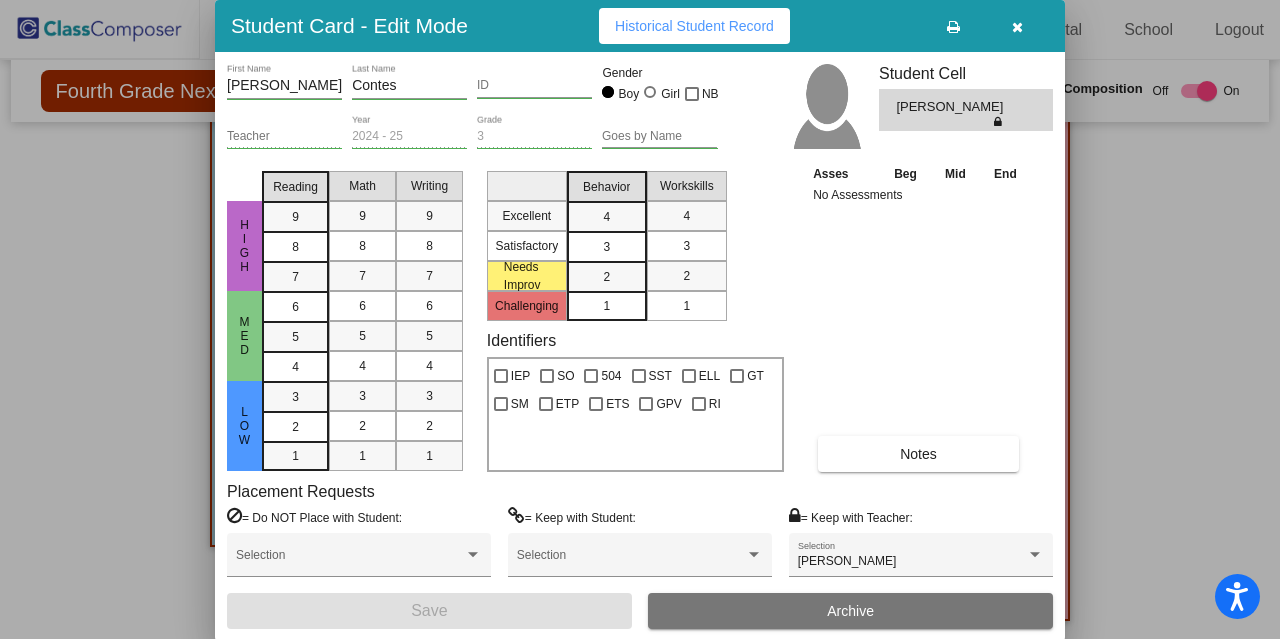 click at bounding box center (1017, 27) 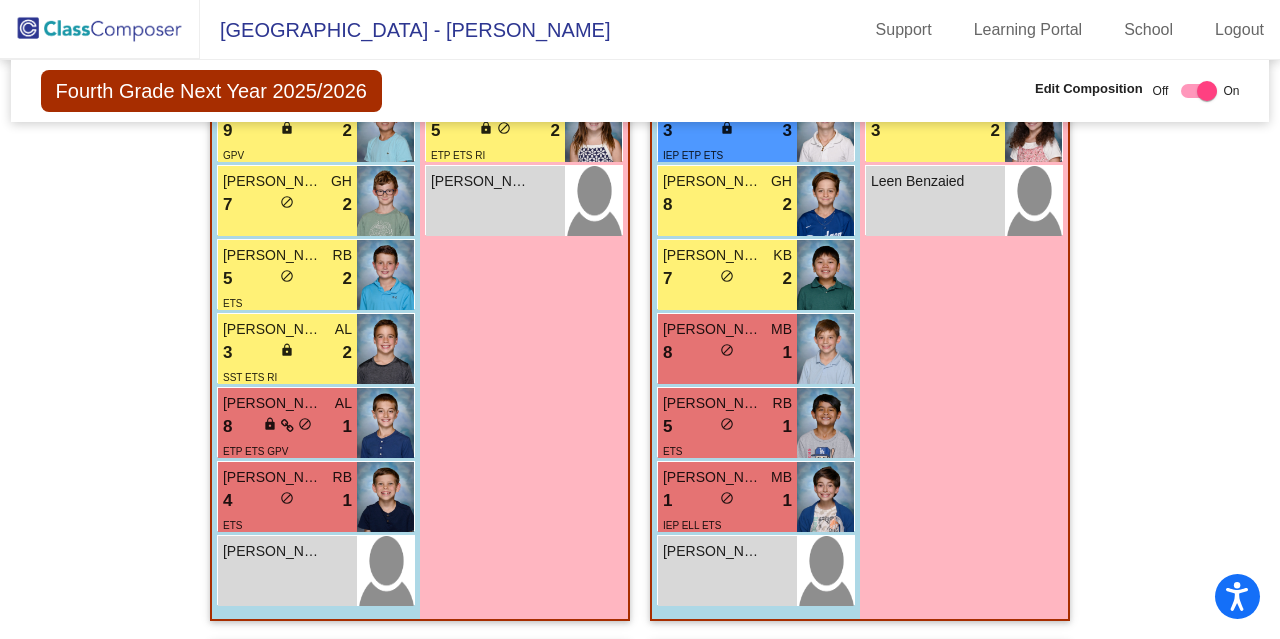 scroll, scrollTop: 1270, scrollLeft: 0, axis: vertical 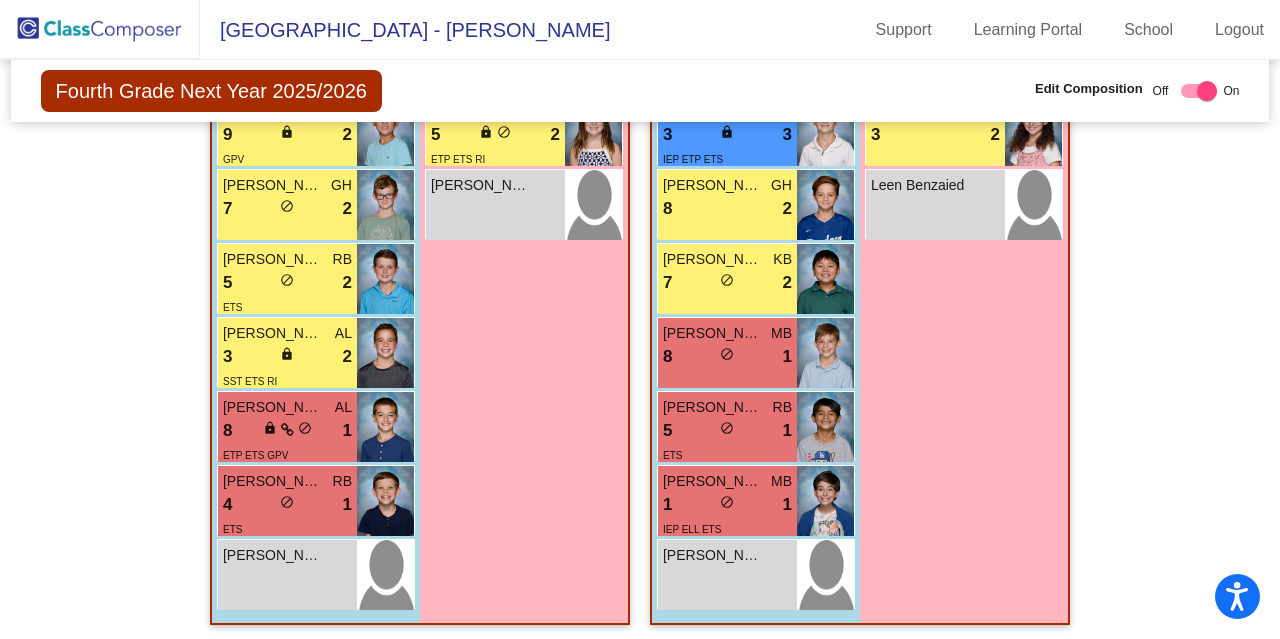 click on "Hallway   - Hallway Class  picture_as_pdf  Add Student  First Name Last Name Student Id  (Recommended)   Boy   Girl   [DEMOGRAPHIC_DATA] Add Close  Boys : 1  Sos [PERSON_NAME] lock do_not_disturb_alt Girls: 3 Gamin Park 8 lock do_not_disturb_alt 4 ELL [PERSON_NAME] 7 lock do_not_disturb_alt 4 SM [PERSON_NAME] lock do_not_disturb_alt Class 1   - 4th grade  picture_as_pdf [PERSON_NAME]  Add Student  First Name Last Name Student Id  (Recommended)   Boy   Girl   [DEMOGRAPHIC_DATA] Add Close  Boys : 16  [PERSON_NAME] KB 8 lock do_not_disturb_alt 4 [PERSON_NAME] KB 8 lock do_not_disturb_alt 4 GPV [PERSON_NAME] AL 8 lock do_not_disturb_alt 3 [PERSON_NAME] AL 7 lock do_not_disturb_alt 4 SM ETS [PERSON_NAME] GH 7 lock do_not_disturb_alt 3 [PERSON_NAME] GH 6 lock do_not_disturb_alt 3 [PERSON_NAME] AL 6 lock do_not_disturb_alt 3 504 [PERSON_NAME] MB 4 lock do_not_disturb_alt 4 [PERSON_NAME] KB 4 lock do_not_disturb_alt 3 IEP ETS [PERSON_NAME] AL 9 lock do_not_disturb_alt 2 GPV [PERSON_NAME] GH 7 lock do_not_disturb_alt 2 [PERSON_NAME] RB 5 lock 2 3" 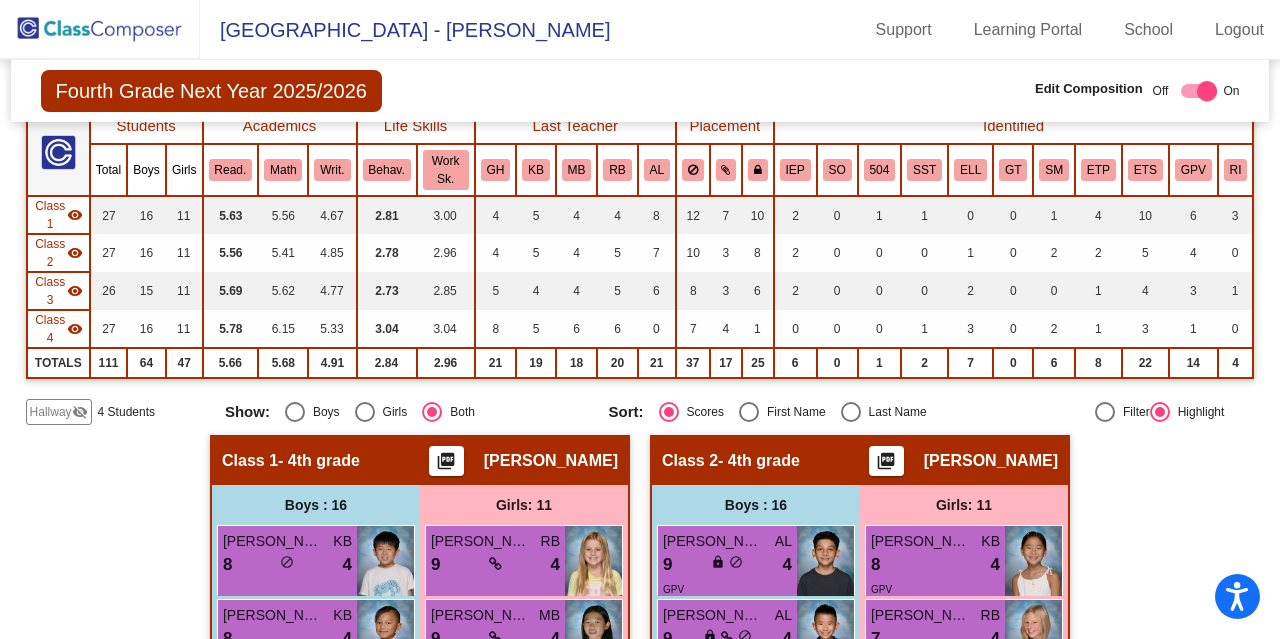 scroll, scrollTop: 175, scrollLeft: 0, axis: vertical 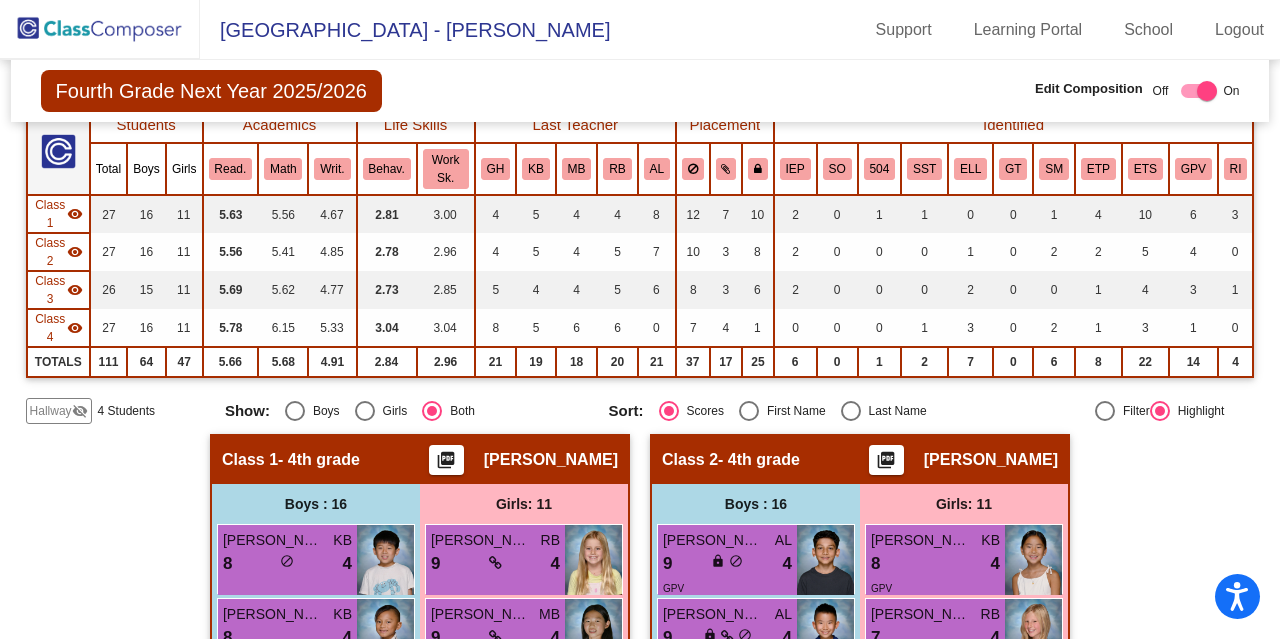 click on "Hallway" 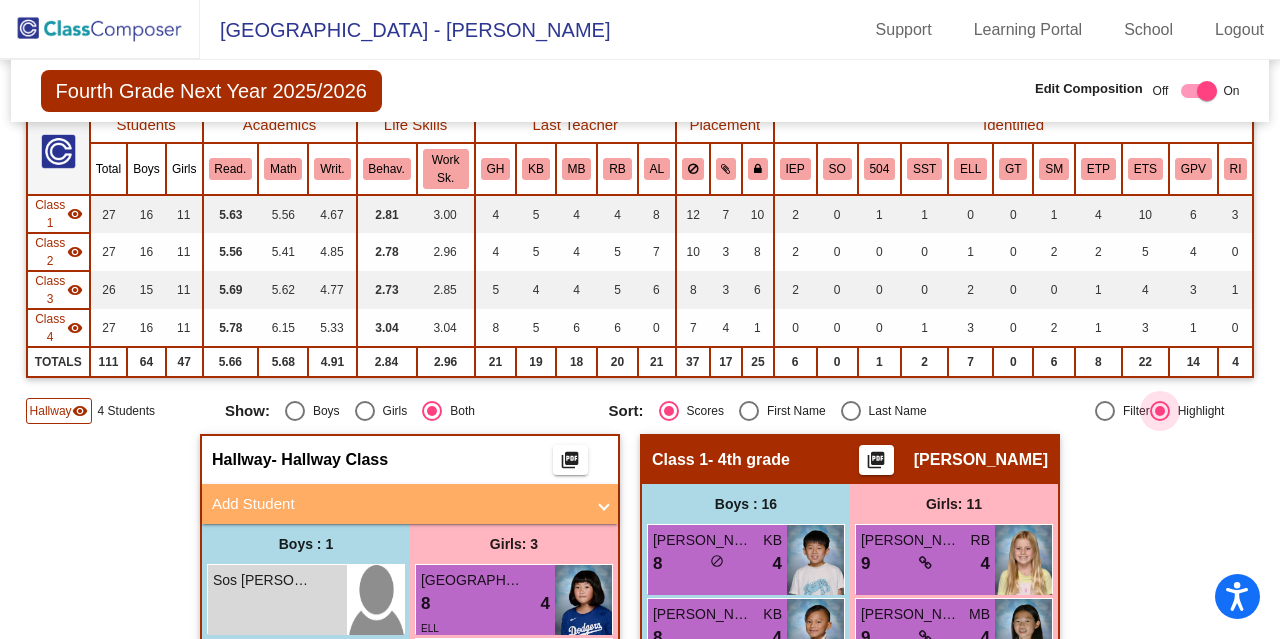 click on "Highlight" at bounding box center [1197, 411] 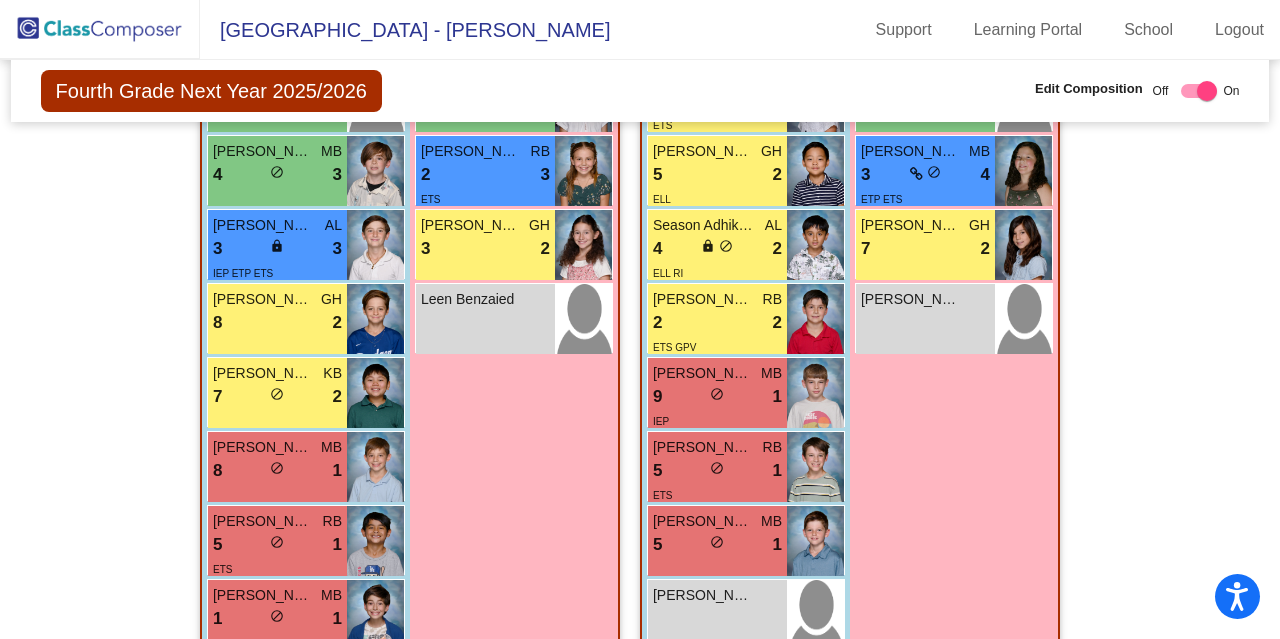 scroll, scrollTop: 2547, scrollLeft: 0, axis: vertical 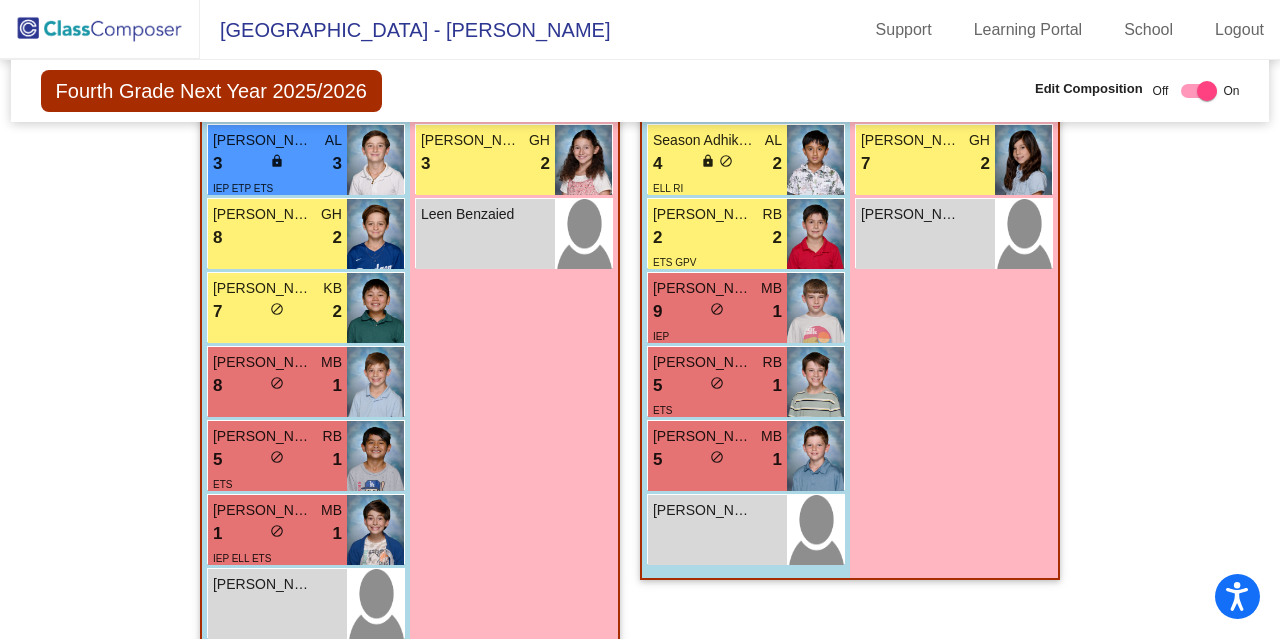 click on "Hallway   - Hallway Class  picture_as_pdf  Add Student  First Name Last Name Student Id  (Recommended)   Boy   Girl   [DEMOGRAPHIC_DATA] Add Close  Boys : 1  Sos [PERSON_NAME] lock do_not_disturb_alt Girls: 3 Gamin Park 8 lock do_not_disturb_alt 4 ELL [PERSON_NAME] 7 lock do_not_disturb_alt 4 SM [PERSON_NAME] lock do_not_disturb_alt Class 1   - 4th grade  picture_as_pdf [PERSON_NAME]  Add Student  First Name Last Name Student Id  (Recommended)   Boy   Girl   [DEMOGRAPHIC_DATA] Add Close  Boys : 16  [PERSON_NAME] KB 8 lock do_not_disturb_alt 4 [PERSON_NAME] KB 8 lock do_not_disturb_alt 4 GPV [PERSON_NAME] AL 8 lock do_not_disturb_alt 3 [PERSON_NAME] AL 7 lock do_not_disturb_alt 4 SM ETS [PERSON_NAME] GH 7 lock do_not_disturb_alt 3 [PERSON_NAME] GH 6 lock do_not_disturb_alt 3 [PERSON_NAME] AL 6 lock do_not_disturb_alt 3 504 [PERSON_NAME] MB 4 lock do_not_disturb_alt 4 [PERSON_NAME] KB 4 lock do_not_disturb_alt 3 IEP ETS [PERSON_NAME] AL 9 lock do_not_disturb_alt 2 GPV [PERSON_NAME] GH 7 lock do_not_disturb_alt 2 [PERSON_NAME] RB 5 lock 2 3" 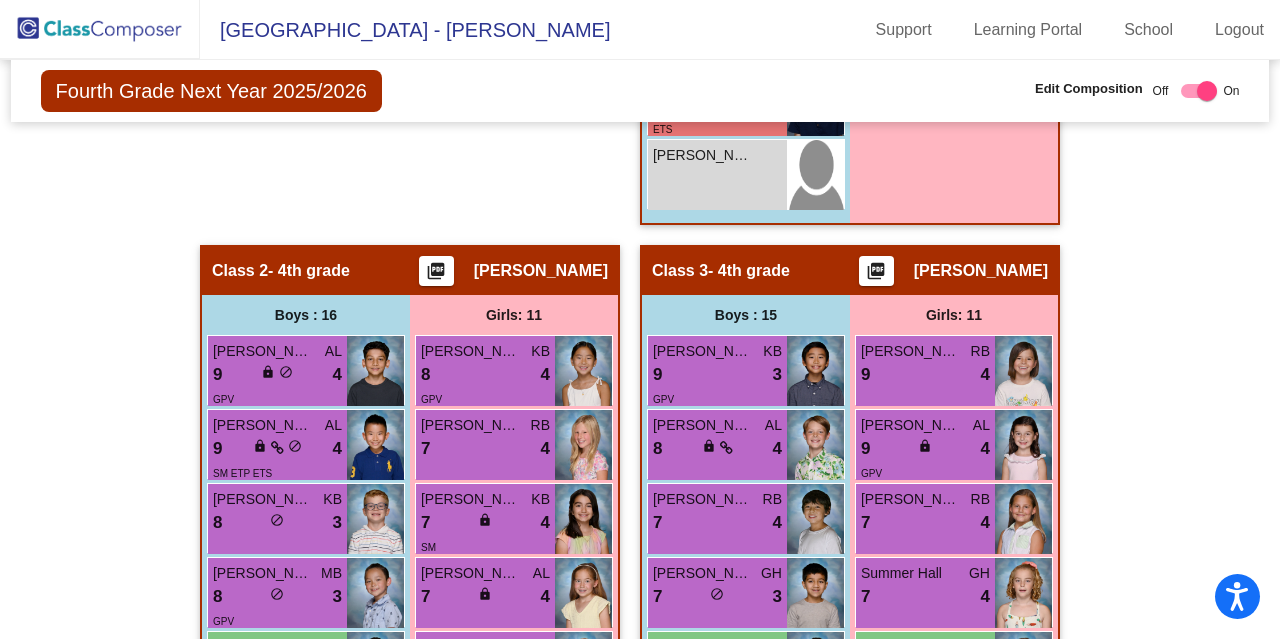 scroll, scrollTop: 1669, scrollLeft: 0, axis: vertical 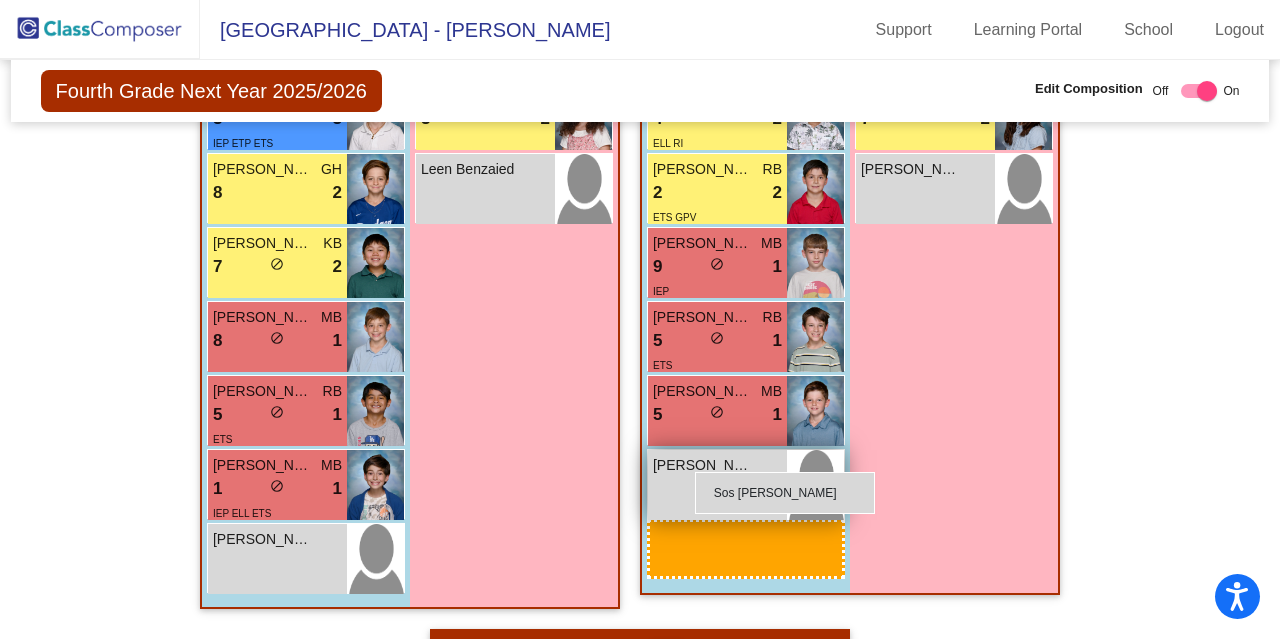 drag, startPoint x: 298, startPoint y: 357, endPoint x: 695, endPoint y: 472, distance: 413.3207 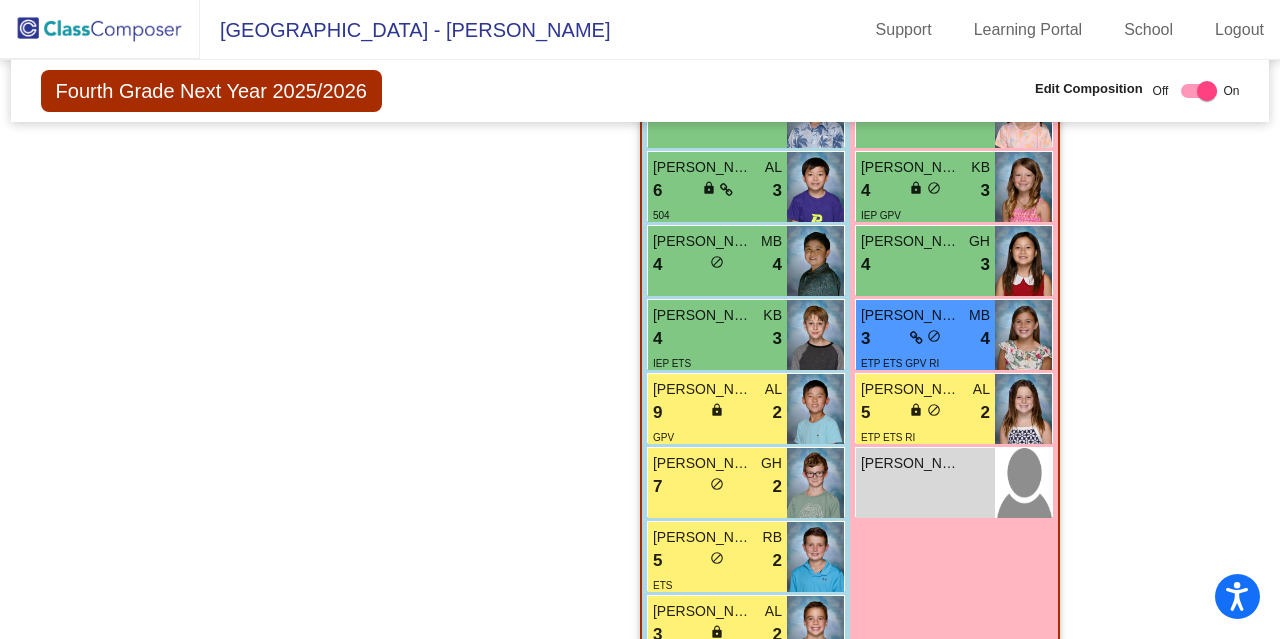 scroll, scrollTop: 1012, scrollLeft: 0, axis: vertical 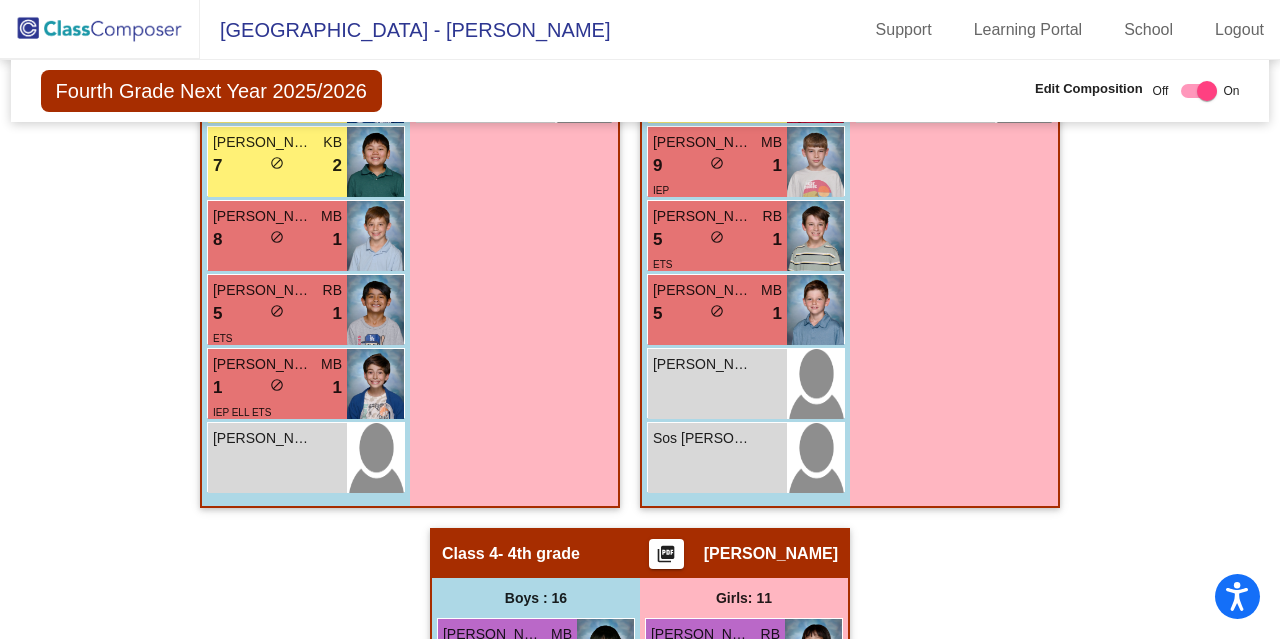 click on "Hallway   - Hallway Class  picture_as_pdf  Add Student  First Name Last Name Student Id  (Recommended)   Boy   Girl   [DEMOGRAPHIC_DATA] Add Close  Boys : 0    No Students   Girls: 3 Gamin Park 8 lock do_not_disturb_alt 4 ELL [PERSON_NAME] 7 lock do_not_disturb_alt 4 SM [PERSON_NAME] lock do_not_disturb_alt Class 1   - 4th grade  picture_as_pdf [PERSON_NAME]  Add Student  First Name Last Name Student Id  (Recommended)   Boy   Girl   [DEMOGRAPHIC_DATA] Add Close  Boys : 16  [PERSON_NAME] KB 8 lock do_not_disturb_alt 4 [PERSON_NAME] KB 8 lock do_not_disturb_alt 4 GPV [PERSON_NAME] AL 8 lock do_not_disturb_alt 3 [PERSON_NAME] AL 7 lock do_not_disturb_alt 4 SM ETS [PERSON_NAME] GH 7 lock do_not_disturb_alt 3 [PERSON_NAME] GH 6 lock do_not_disturb_alt 3 [PERSON_NAME] AL 6 lock do_not_disturb_alt 3 504 [PERSON_NAME] MB 4 lock do_not_disturb_alt 4 [PERSON_NAME] KB 4 lock do_not_disturb_alt 3 IEP ETS [PERSON_NAME] AL 9 lock do_not_disturb_alt 2 GPV [PERSON_NAME] GH 7 lock do_not_disturb_alt 2 [PERSON_NAME] RB 5 lock do_not_disturb_alt 2 ETS AL" 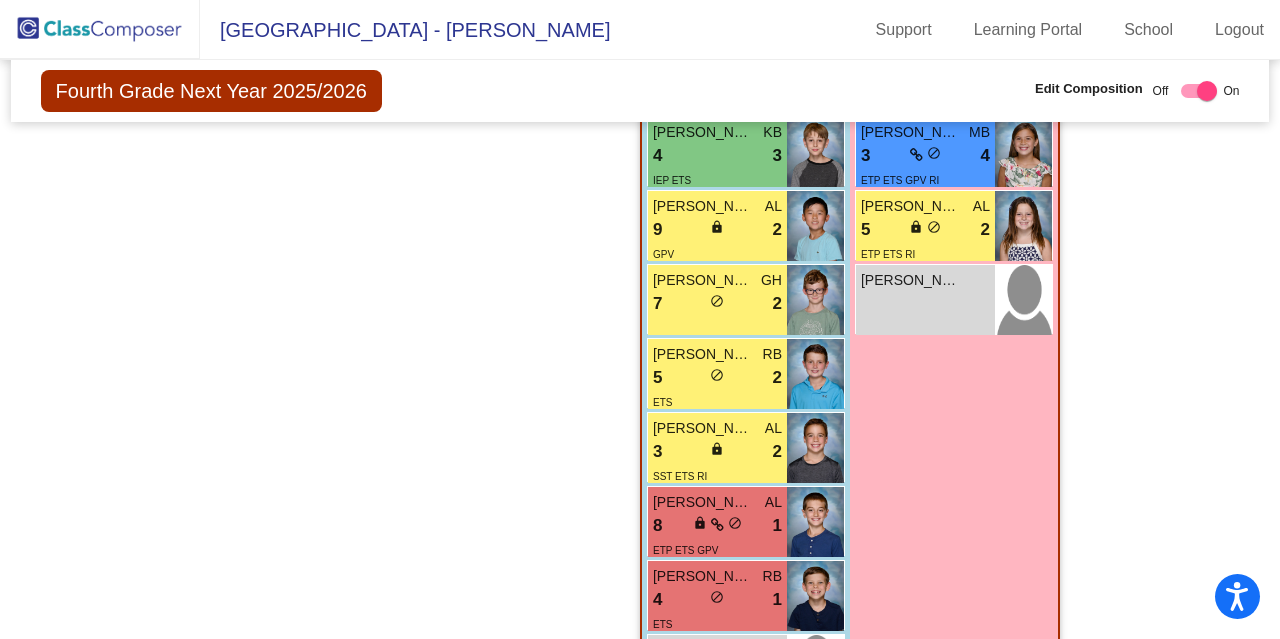 click on "Hallway   - Hallway Class  picture_as_pdf  Add Student  First Name Last Name Student Id  (Recommended)   Boy   Girl   [DEMOGRAPHIC_DATA] Add Close  Boys : 0    No Students   Girls: 3 Gamin Park 8 lock do_not_disturb_alt 4 ELL [PERSON_NAME] 7 lock do_not_disturb_alt 4 SM [PERSON_NAME] lock do_not_disturb_alt Class 1   - 4th grade  picture_as_pdf [PERSON_NAME]  Add Student  First Name Last Name Student Id  (Recommended)   Boy   Girl   [DEMOGRAPHIC_DATA] Add Close  Boys : 16  [PERSON_NAME] KB 8 lock do_not_disturb_alt 4 [PERSON_NAME] KB 8 lock do_not_disturb_alt 4 GPV [PERSON_NAME] AL 8 lock do_not_disturb_alt 3 [PERSON_NAME] AL 7 lock do_not_disturb_alt 4 SM ETS [PERSON_NAME] GH 7 lock do_not_disturb_alt 3 [PERSON_NAME] GH 6 lock do_not_disturb_alt 3 [PERSON_NAME] AL 6 lock do_not_disturb_alt 3 504 [PERSON_NAME] MB 4 lock do_not_disturb_alt 4 [PERSON_NAME] KB 4 lock do_not_disturb_alt 3 IEP ETS [PERSON_NAME] AL 9 lock do_not_disturb_alt 2 GPV [PERSON_NAME] GH 7 lock do_not_disturb_alt 2 [PERSON_NAME] RB 5 lock do_not_disturb_alt 2 ETS AL" 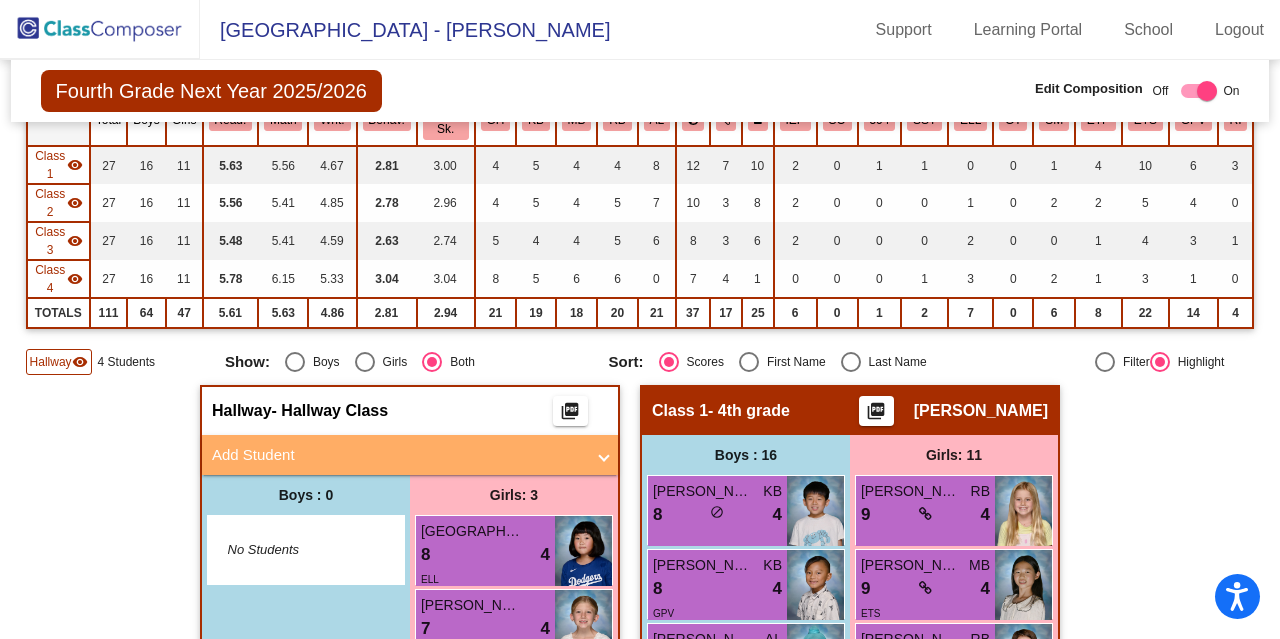 scroll, scrollTop: 212, scrollLeft: 0, axis: vertical 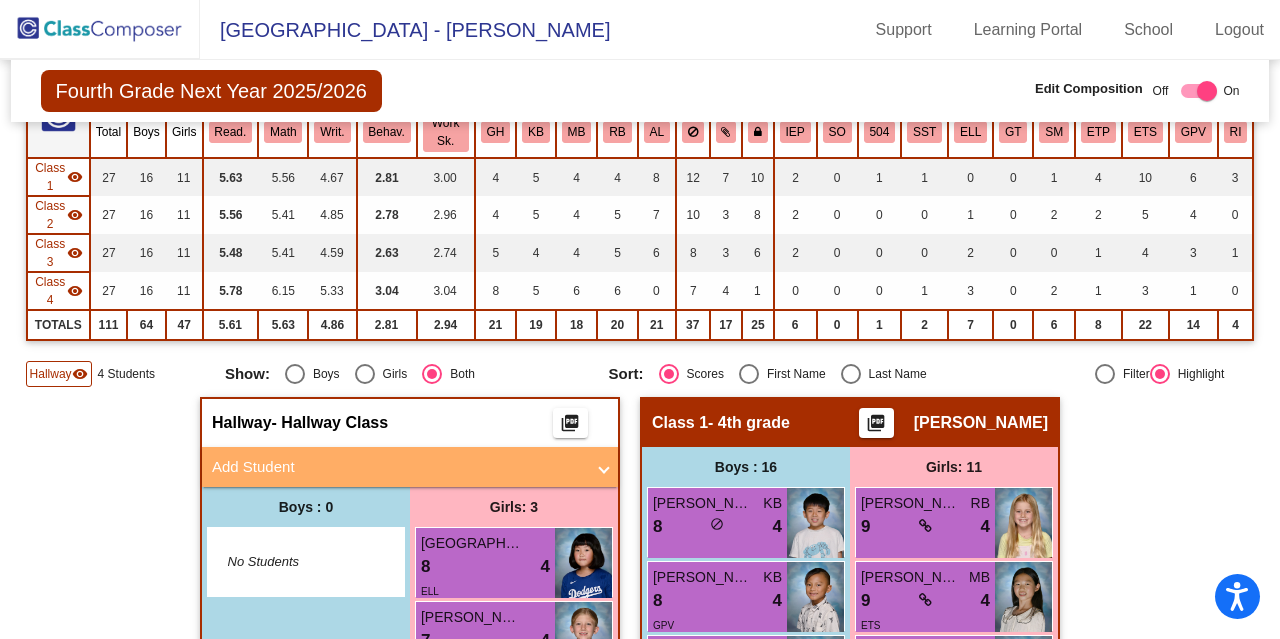 click on "Hallway   - Hallway Class  picture_as_pdf  Add Student  First Name Last Name Student Id  (Recommended)   Boy   Girl   [DEMOGRAPHIC_DATA] Add Close  Boys : 0    No Students   Girls: 3 Gamin Park 8 lock do_not_disturb_alt 4 ELL [PERSON_NAME] 7 lock do_not_disturb_alt 4 SM [PERSON_NAME] lock do_not_disturb_alt Class 1   - 4th grade  picture_as_pdf [PERSON_NAME]  Add Student  First Name Last Name Student Id  (Recommended)   Boy   Girl   [DEMOGRAPHIC_DATA] Add Close  Boys : 16  [PERSON_NAME] KB 8 lock do_not_disturb_alt 4 [PERSON_NAME] KB 8 lock do_not_disturb_alt 4 GPV [PERSON_NAME] AL 8 lock do_not_disturb_alt 3 [PERSON_NAME] AL 7 lock do_not_disturb_alt 4 SM ETS [PERSON_NAME] GH 7 lock do_not_disturb_alt 3 [PERSON_NAME] GH 6 lock do_not_disturb_alt 3 [PERSON_NAME] AL 6 lock do_not_disturb_alt 3 504 [PERSON_NAME] MB 4 lock do_not_disturb_alt 4 [PERSON_NAME] KB 4 lock do_not_disturb_alt 3 IEP ETS [PERSON_NAME] AL 9 lock do_not_disturb_alt 2 GPV [PERSON_NAME] GH 7 lock do_not_disturb_alt 2 [PERSON_NAME] RB 5 lock do_not_disturb_alt 2 ETS AL" 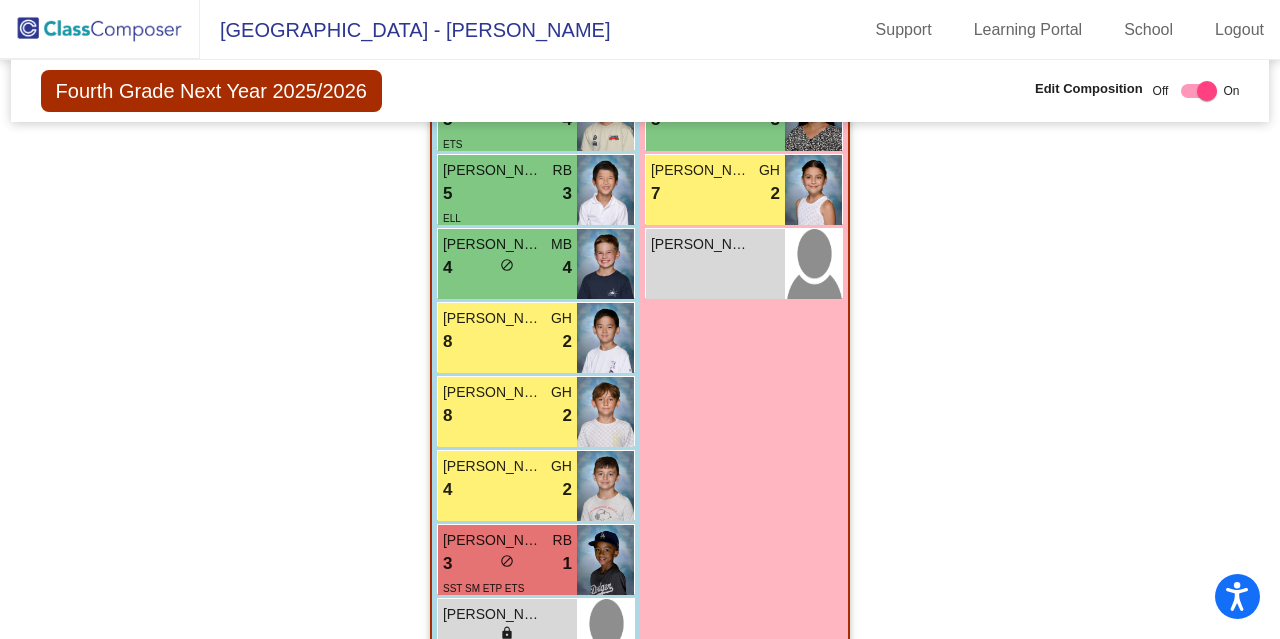 scroll, scrollTop: 3886, scrollLeft: 0, axis: vertical 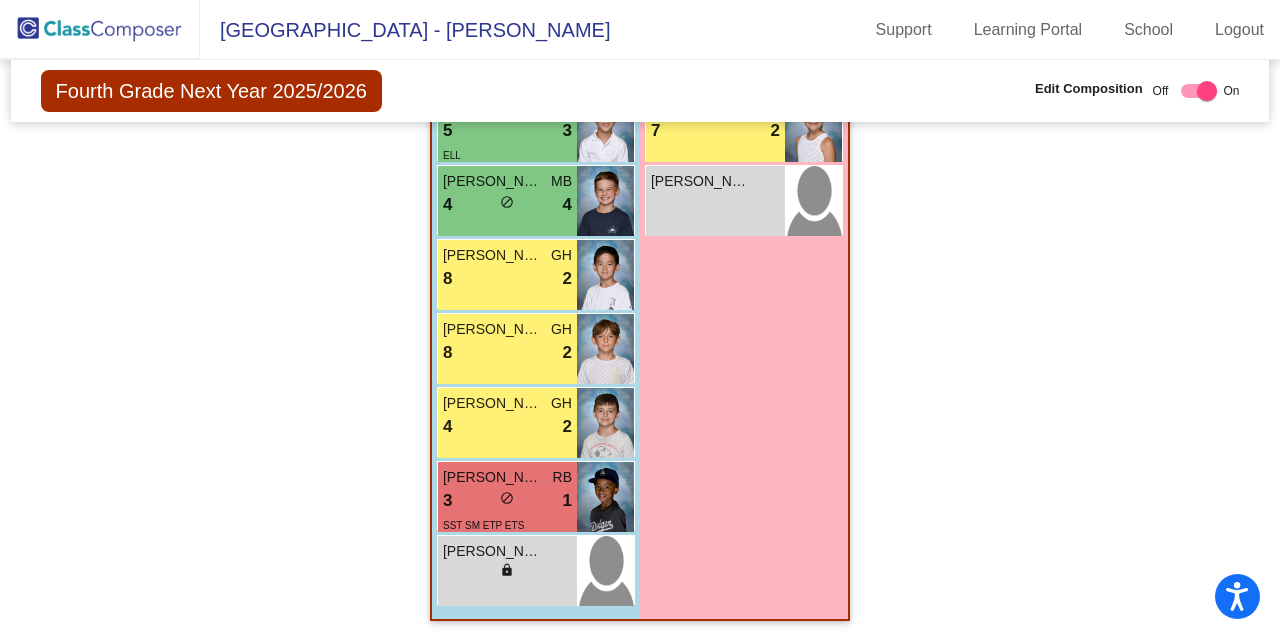 click on "Hallway   - Hallway Class  picture_as_pdf  Add Student  First Name Last Name Student Id  (Recommended)   Boy   Girl   [DEMOGRAPHIC_DATA] Add Close  Boys : 0    No Students   Girls: 3 Gamin Park 8 lock do_not_disturb_alt 4 ELL [PERSON_NAME] 7 lock do_not_disturb_alt 4 SM [PERSON_NAME] lock do_not_disturb_alt Class 1   - 4th grade  picture_as_pdf [PERSON_NAME]  Add Student  First Name Last Name Student Id  (Recommended)   Boy   Girl   [DEMOGRAPHIC_DATA] Add Close  Boys : 16  [PERSON_NAME] KB 8 lock do_not_disturb_alt 4 [PERSON_NAME] KB 8 lock do_not_disturb_alt 4 GPV [PERSON_NAME] AL 8 lock do_not_disturb_alt 3 [PERSON_NAME] AL 7 lock do_not_disturb_alt 4 SM ETS [PERSON_NAME] GH 7 lock do_not_disturb_alt 3 [PERSON_NAME] GH 6 lock do_not_disturb_alt 3 [PERSON_NAME] AL 6 lock do_not_disturb_alt 3 504 [PERSON_NAME] MB 4 lock do_not_disturb_alt 4 [PERSON_NAME] KB 4 lock do_not_disturb_alt 3 IEP ETS [PERSON_NAME] AL 9 lock do_not_disturb_alt 2 GPV [PERSON_NAME] GH 7 lock do_not_disturb_alt 2 [PERSON_NAME] RB 5 lock do_not_disturb_alt 2 ETS AL" 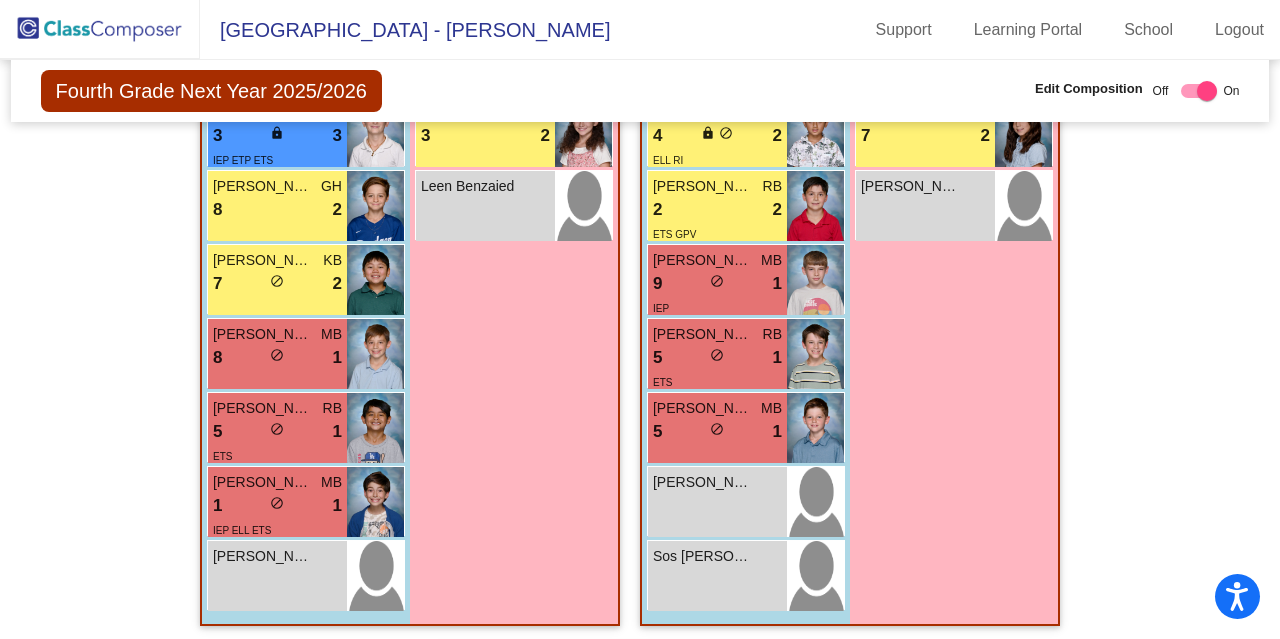 scroll, scrollTop: 2574, scrollLeft: 0, axis: vertical 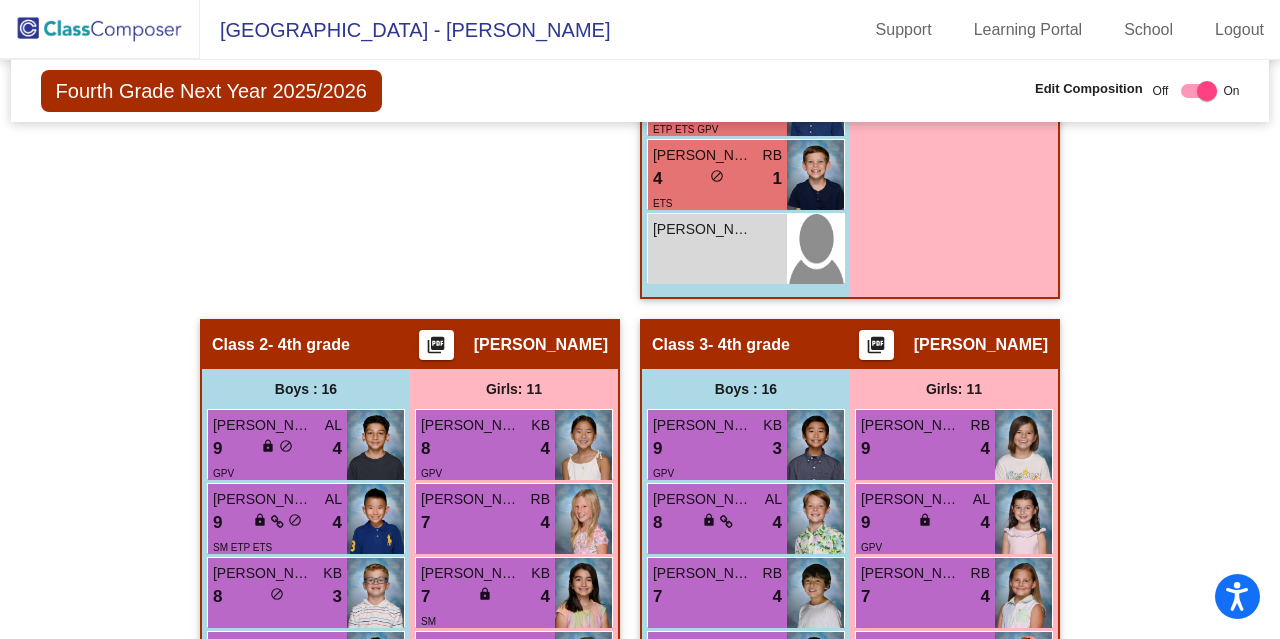 click on "Hallway   - Hallway Class  picture_as_pdf  Add Student  First Name Last Name Student Id  (Recommended)   Boy   Girl   [DEMOGRAPHIC_DATA] Add Close  Boys : 0    No Students   Girls: 3 Gamin Park 8 lock do_not_disturb_alt 4 ELL [PERSON_NAME] 7 lock do_not_disturb_alt 4 SM [PERSON_NAME] lock do_not_disturb_alt Class 1   - 4th grade  picture_as_pdf [PERSON_NAME]  Add Student  First Name Last Name Student Id  (Recommended)   Boy   Girl   [DEMOGRAPHIC_DATA] Add Close  Boys : 16  [PERSON_NAME] KB 8 lock do_not_disturb_alt 4 [PERSON_NAME] KB 8 lock do_not_disturb_alt 4 GPV [PERSON_NAME] AL 8 lock do_not_disturb_alt 3 [PERSON_NAME] AL 7 lock do_not_disturb_alt 4 SM ETS [PERSON_NAME] GH 7 lock do_not_disturb_alt 3 [PERSON_NAME] GH 6 lock do_not_disturb_alt 3 [PERSON_NAME] AL 6 lock do_not_disturb_alt 3 504 [PERSON_NAME] MB 4 lock do_not_disturb_alt 4 [PERSON_NAME] KB 4 lock do_not_disturb_alt 3 IEP ETS [PERSON_NAME] AL 9 lock do_not_disturb_alt 2 GPV [PERSON_NAME] GH 7 lock do_not_disturb_alt 2 [PERSON_NAME] RB 5 lock do_not_disturb_alt 2 ETS AL" 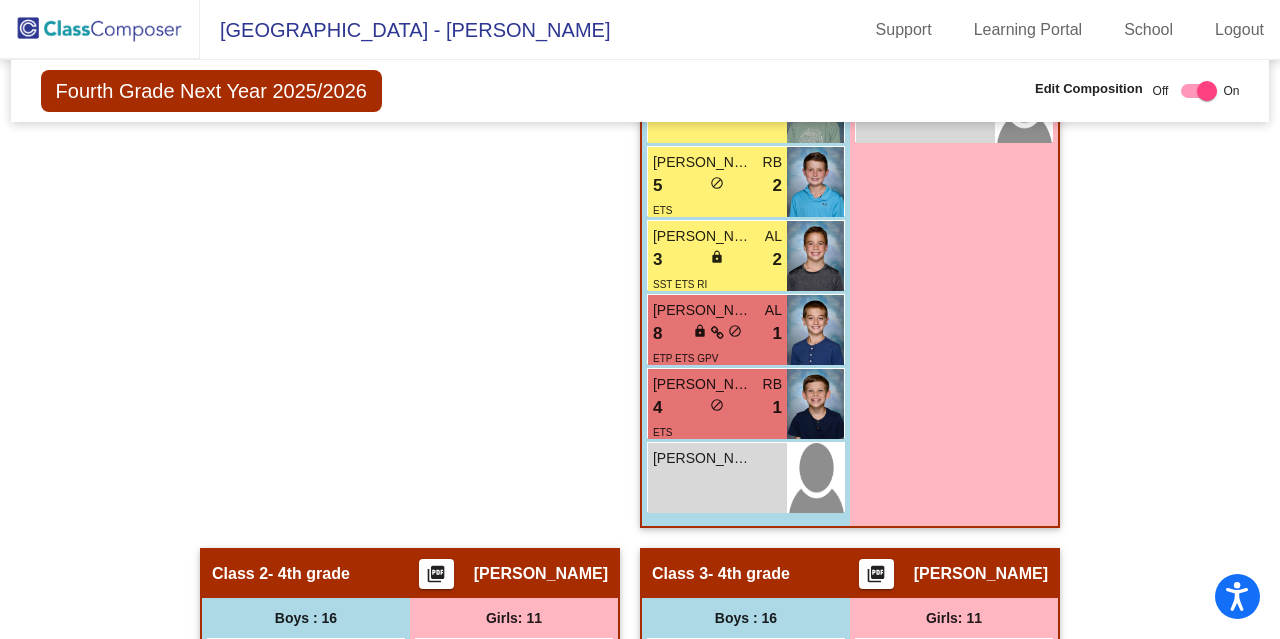 scroll, scrollTop: 1364, scrollLeft: 0, axis: vertical 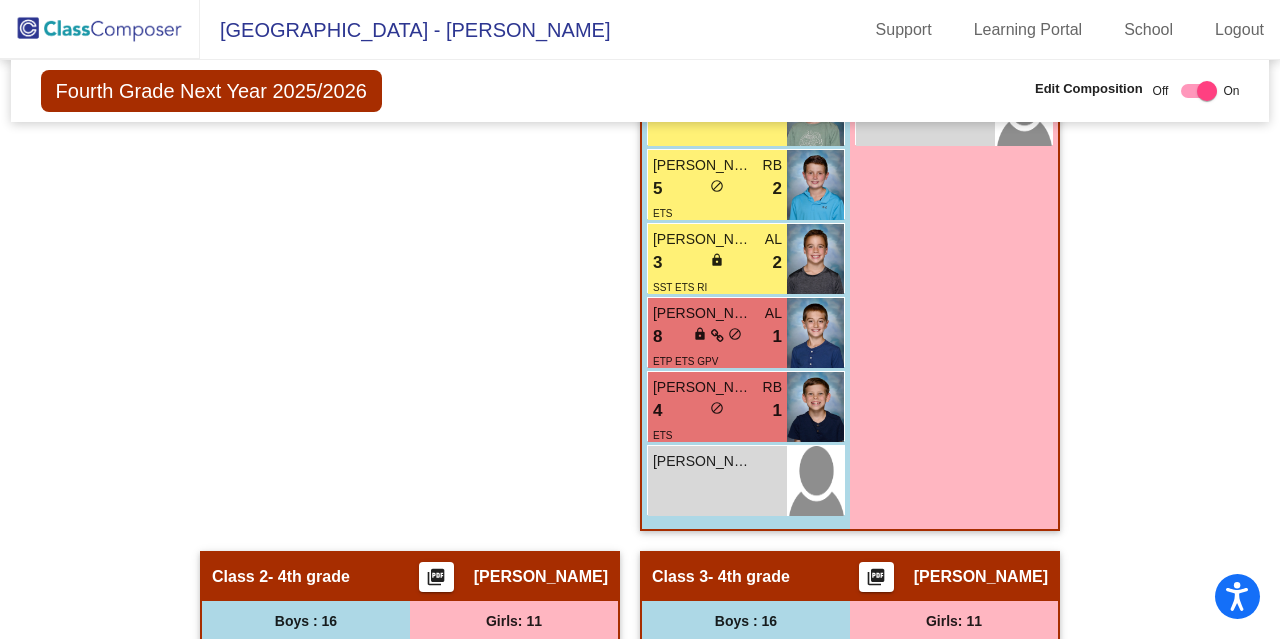 click on "Hallway   - Hallway Class  picture_as_pdf  Add Student  First Name Last Name Student Id  (Recommended)   Boy   Girl   [DEMOGRAPHIC_DATA] Add Close  Boys : 0    No Students   Girls: 3 Gamin Park 8 lock do_not_disturb_alt 4 ELL [PERSON_NAME] 7 lock do_not_disturb_alt 4 SM [PERSON_NAME] lock do_not_disturb_alt Class 1   - 4th grade  picture_as_pdf [PERSON_NAME]  Add Student  First Name Last Name Student Id  (Recommended)   Boy   Girl   [DEMOGRAPHIC_DATA] Add Close  Boys : 16  [PERSON_NAME] KB 8 lock do_not_disturb_alt 4 [PERSON_NAME] KB 8 lock do_not_disturb_alt 4 GPV [PERSON_NAME] AL 8 lock do_not_disturb_alt 3 [PERSON_NAME] AL 7 lock do_not_disturb_alt 4 SM ETS [PERSON_NAME] GH 7 lock do_not_disturb_alt 3 [PERSON_NAME] GH 6 lock do_not_disturb_alt 3 [PERSON_NAME] AL 6 lock do_not_disturb_alt 3 504 [PERSON_NAME] MB 4 lock do_not_disturb_alt 4 [PERSON_NAME] KB 4 lock do_not_disturb_alt 3 IEP ETS [PERSON_NAME] AL 9 lock do_not_disturb_alt 2 GPV [PERSON_NAME] GH 7 lock do_not_disturb_alt 2 [PERSON_NAME] RB 5 lock do_not_disturb_alt 2 ETS AL" 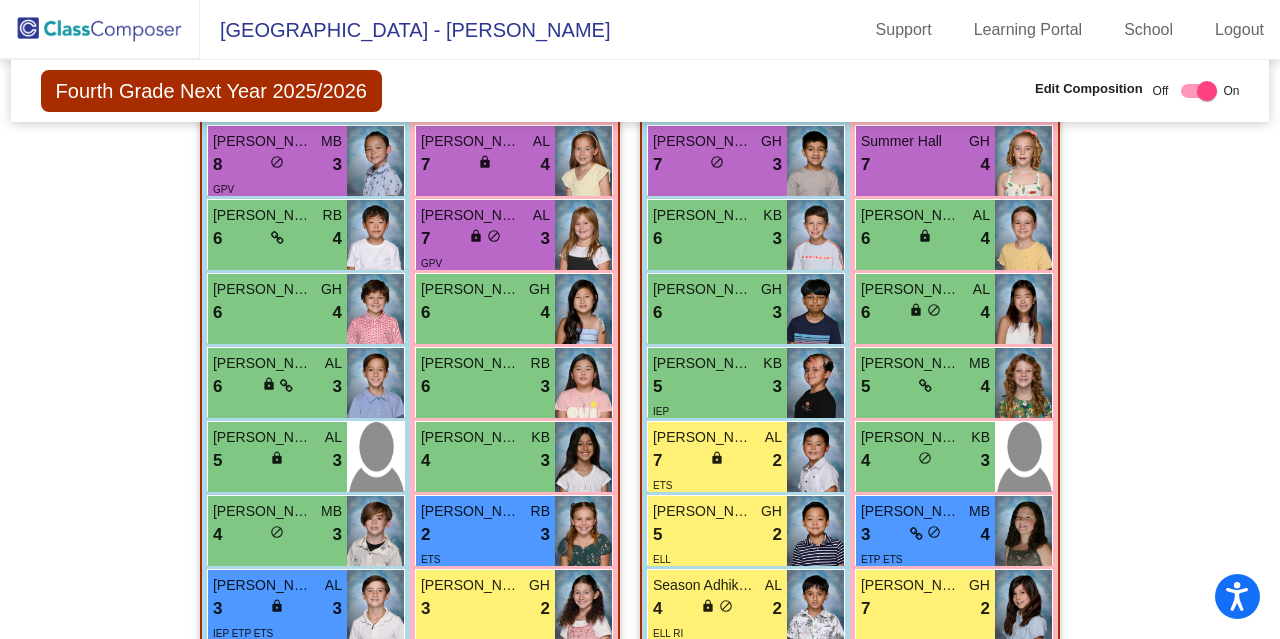 click on "Hallway   - Hallway Class  picture_as_pdf  Add Student  First Name Last Name Student Id  (Recommended)   Boy   Girl   [DEMOGRAPHIC_DATA] Add Close  Boys : 0    No Students   Girls: 3 Gamin Park 8 lock do_not_disturb_alt 4 ELL [PERSON_NAME] 7 lock do_not_disturb_alt 4 SM [PERSON_NAME] lock do_not_disturb_alt Class 1   - 4th grade  picture_as_pdf [PERSON_NAME]  Add Student  First Name Last Name Student Id  (Recommended)   Boy   Girl   [DEMOGRAPHIC_DATA] Add Close  Boys : 16  [PERSON_NAME] KB 8 lock do_not_disturb_alt 4 [PERSON_NAME] KB 8 lock do_not_disturb_alt 4 GPV [PERSON_NAME] AL 8 lock do_not_disturb_alt 3 [PERSON_NAME] AL 7 lock do_not_disturb_alt 4 SM ETS [PERSON_NAME] GH 7 lock do_not_disturb_alt 3 [PERSON_NAME] GH 6 lock do_not_disturb_alt 3 [PERSON_NAME] AL 6 lock do_not_disturb_alt 3 504 [PERSON_NAME] MB 4 lock do_not_disturb_alt 4 [PERSON_NAME] KB 4 lock do_not_disturb_alt 3 IEP ETS [PERSON_NAME] AL 9 lock do_not_disturb_alt 2 GPV [PERSON_NAME] GH 7 lock do_not_disturb_alt 2 [PERSON_NAME] RB 5 lock do_not_disturb_alt 2 ETS AL" 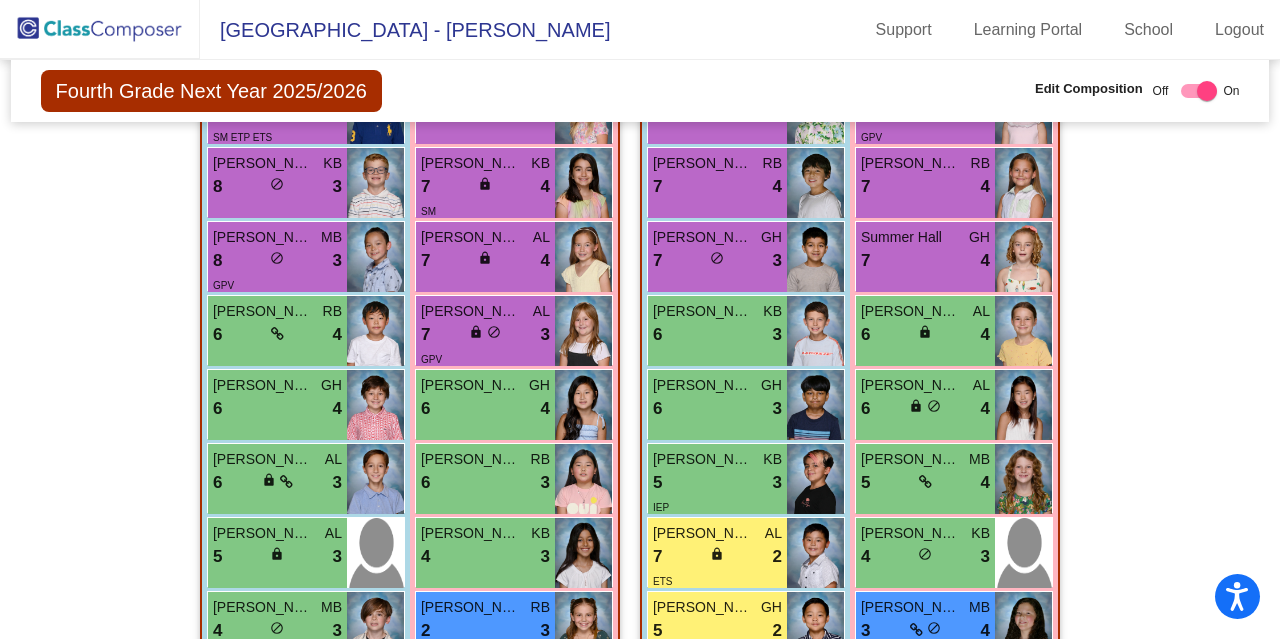 click on "Hallway   - Hallway Class  picture_as_pdf  Add Student  First Name Last Name Student Id  (Recommended)   Boy   Girl   [DEMOGRAPHIC_DATA] Add Close  Boys : 0    No Students   Girls: 3 Gamin Park 8 lock do_not_disturb_alt 4 ELL [PERSON_NAME] 7 lock do_not_disturb_alt 4 SM [PERSON_NAME] lock do_not_disturb_alt Class 1   - 4th grade  picture_as_pdf [PERSON_NAME]  Add Student  First Name Last Name Student Id  (Recommended)   Boy   Girl   [DEMOGRAPHIC_DATA] Add Close  Boys : 16  [PERSON_NAME] KB 8 lock do_not_disturb_alt 4 [PERSON_NAME] KB 8 lock do_not_disturb_alt 4 GPV [PERSON_NAME] AL 8 lock do_not_disturb_alt 3 [PERSON_NAME] AL 7 lock do_not_disturb_alt 4 SM ETS [PERSON_NAME] GH 7 lock do_not_disturb_alt 3 [PERSON_NAME] GH 6 lock do_not_disturb_alt 3 [PERSON_NAME] AL 6 lock do_not_disturb_alt 3 504 [PERSON_NAME] MB 4 lock do_not_disturb_alt 4 [PERSON_NAME] KB 4 lock do_not_disturb_alt 3 IEP ETS [PERSON_NAME] AL 9 lock do_not_disturb_alt 2 GPV [PERSON_NAME] GH 7 lock do_not_disturb_alt 2 [PERSON_NAME] RB 5 lock do_not_disturb_alt 2 ETS AL" 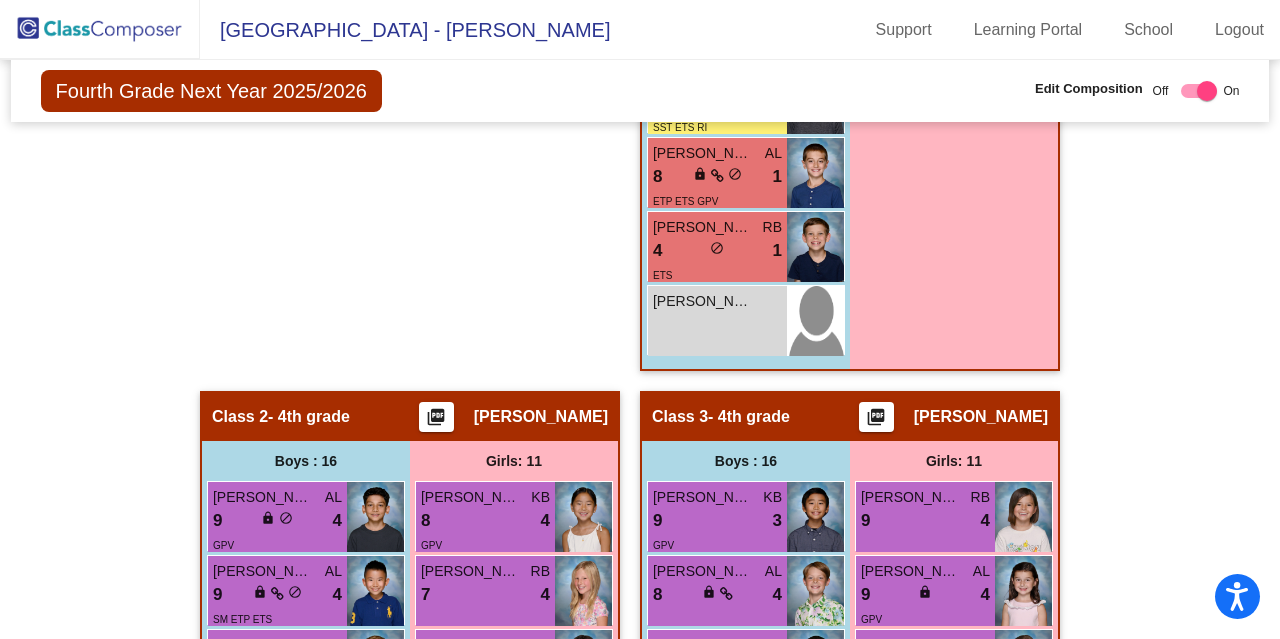 scroll, scrollTop: 1518, scrollLeft: 0, axis: vertical 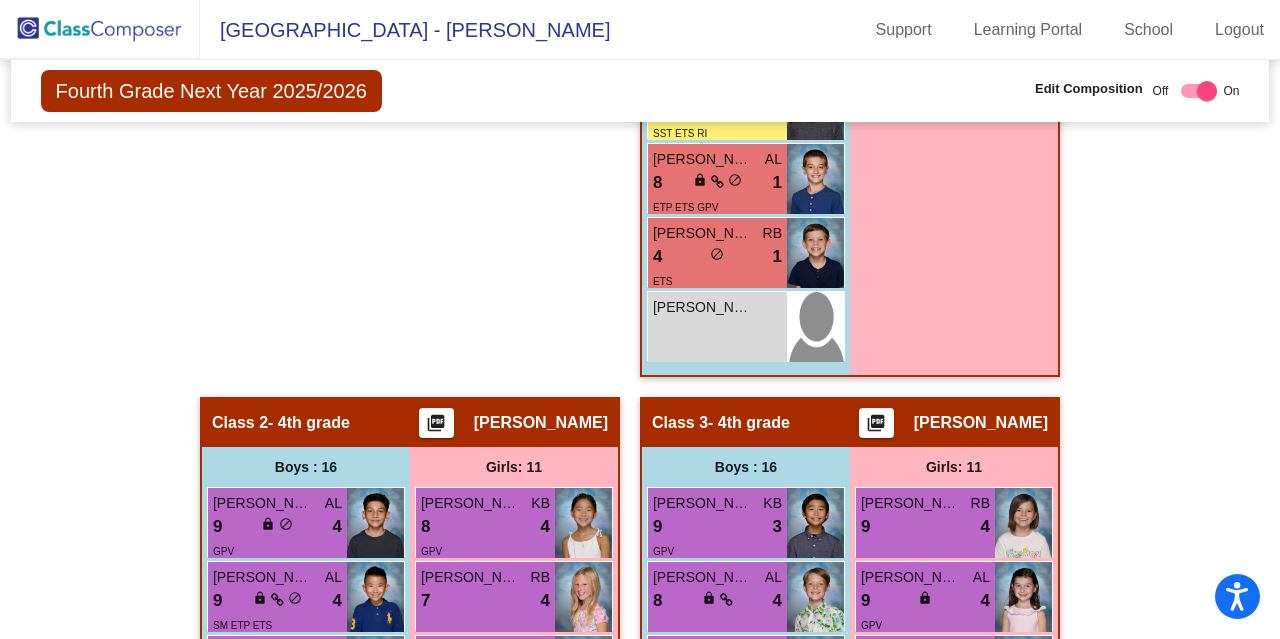 click on "Hallway   - Hallway Class  picture_as_pdf  Add Student  First Name Last Name Student Id  (Recommended)   Boy   Girl   [DEMOGRAPHIC_DATA] Add Close  Boys : 0    No Students   Girls: 3 Gamin Park 8 lock do_not_disturb_alt 4 ELL [PERSON_NAME] 7 lock do_not_disturb_alt 4 SM [PERSON_NAME] lock do_not_disturb_alt Class 1   - 4th grade  picture_as_pdf [PERSON_NAME]  Add Student  First Name Last Name Student Id  (Recommended)   Boy   Girl   [DEMOGRAPHIC_DATA] Add Close  Boys : 16  [PERSON_NAME] KB 8 lock do_not_disturb_alt 4 [PERSON_NAME] KB 8 lock do_not_disturb_alt 4 GPV [PERSON_NAME] AL 8 lock do_not_disturb_alt 3 [PERSON_NAME] AL 7 lock do_not_disturb_alt 4 SM ETS [PERSON_NAME] GH 7 lock do_not_disturb_alt 3 [PERSON_NAME] GH 6 lock do_not_disturb_alt 3 [PERSON_NAME] AL 6 lock do_not_disturb_alt 3 504 [PERSON_NAME] MB 4 lock do_not_disturb_alt 4 [PERSON_NAME] KB 4 lock do_not_disturb_alt 3 IEP ETS [PERSON_NAME] AL 9 lock do_not_disturb_alt 2 GPV [PERSON_NAME] GH 7 lock do_not_disturb_alt 2 [PERSON_NAME] RB 5 lock do_not_disturb_alt 2 ETS AL" 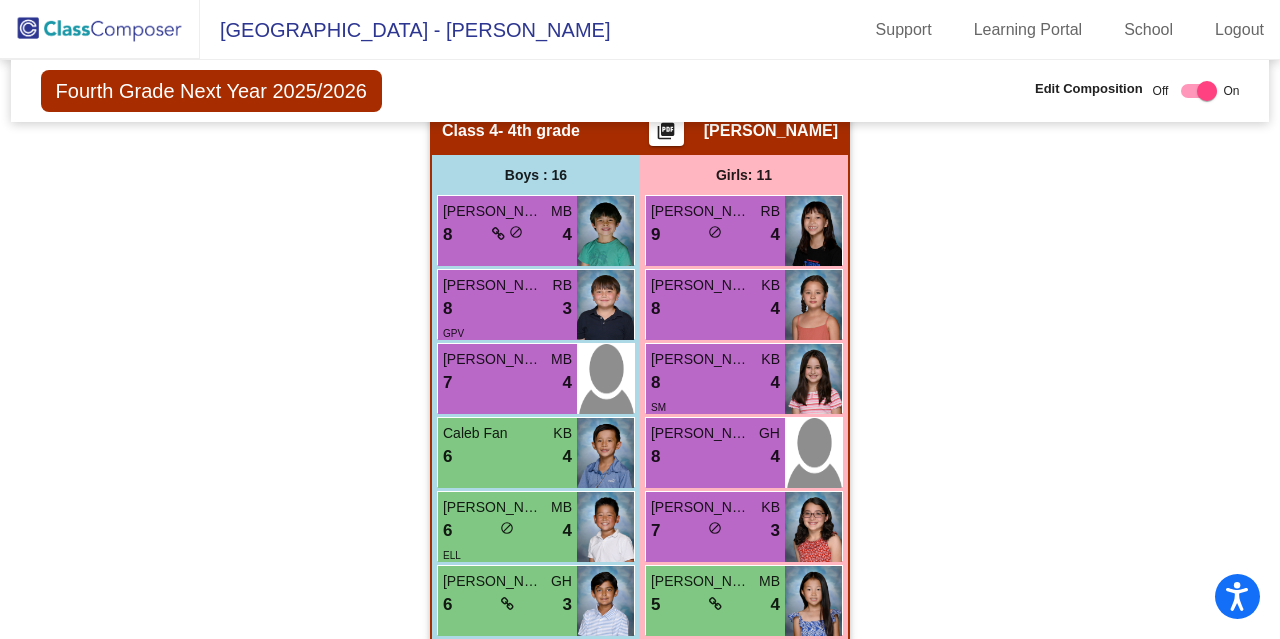 scroll, scrollTop: 3114, scrollLeft: 0, axis: vertical 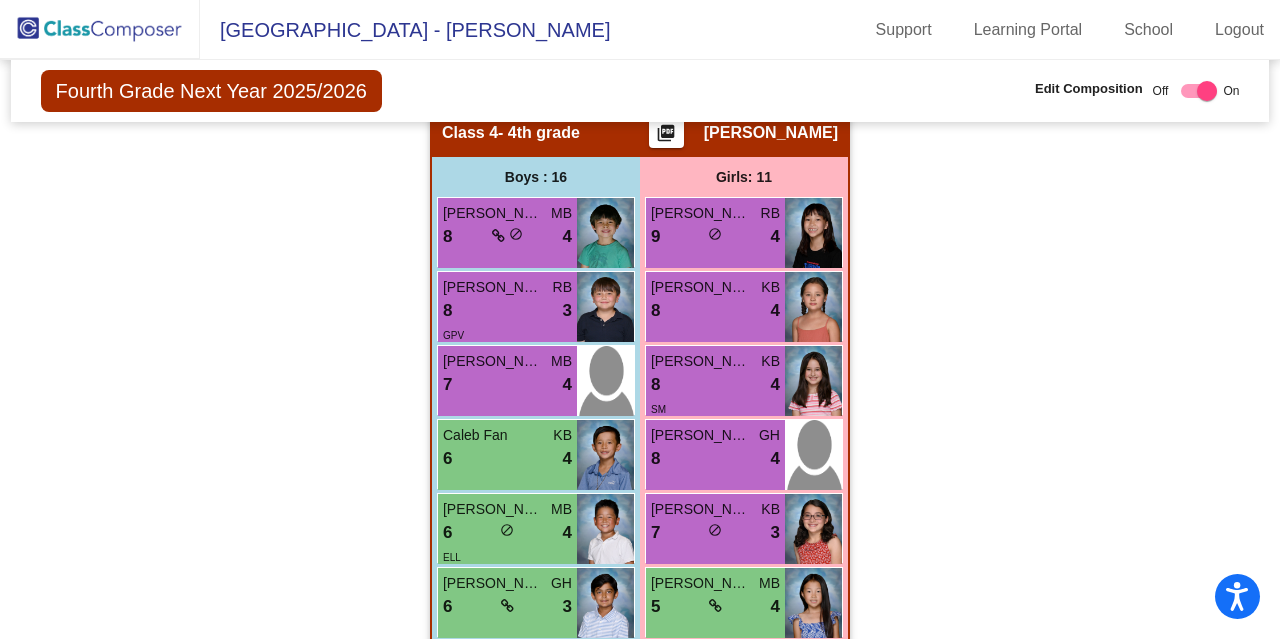 click on "Hallway   - Hallway Class  picture_as_pdf  Add Student  First Name Last Name Student Id  (Recommended)   Boy   Girl   [DEMOGRAPHIC_DATA] Add Close  Boys : 0    No Students   Girls: 3 Gamin Park 8 lock do_not_disturb_alt 4 ELL [PERSON_NAME] 7 lock do_not_disturb_alt 4 SM [PERSON_NAME] lock do_not_disturb_alt Class 1   - 4th grade  picture_as_pdf [PERSON_NAME]  Add Student  First Name Last Name Student Id  (Recommended)   Boy   Girl   [DEMOGRAPHIC_DATA] Add Close  Boys : 16  [PERSON_NAME] KB 8 lock do_not_disturb_alt 4 [PERSON_NAME] KB 8 lock do_not_disturb_alt 4 GPV [PERSON_NAME] AL 8 lock do_not_disturb_alt 3 [PERSON_NAME] AL 7 lock do_not_disturb_alt 4 SM ETS [PERSON_NAME] GH 7 lock do_not_disturb_alt 3 [PERSON_NAME] GH 6 lock do_not_disturb_alt 3 [PERSON_NAME] AL 6 lock do_not_disturb_alt 3 504 [PERSON_NAME] MB 4 lock do_not_disturb_alt 4 [PERSON_NAME] KB 4 lock do_not_disturb_alt 3 IEP ETS [PERSON_NAME] AL 9 lock do_not_disturb_alt 2 GPV [PERSON_NAME] GH 7 lock do_not_disturb_alt 2 [PERSON_NAME] RB 5 lock do_not_disturb_alt 2 ETS AL" 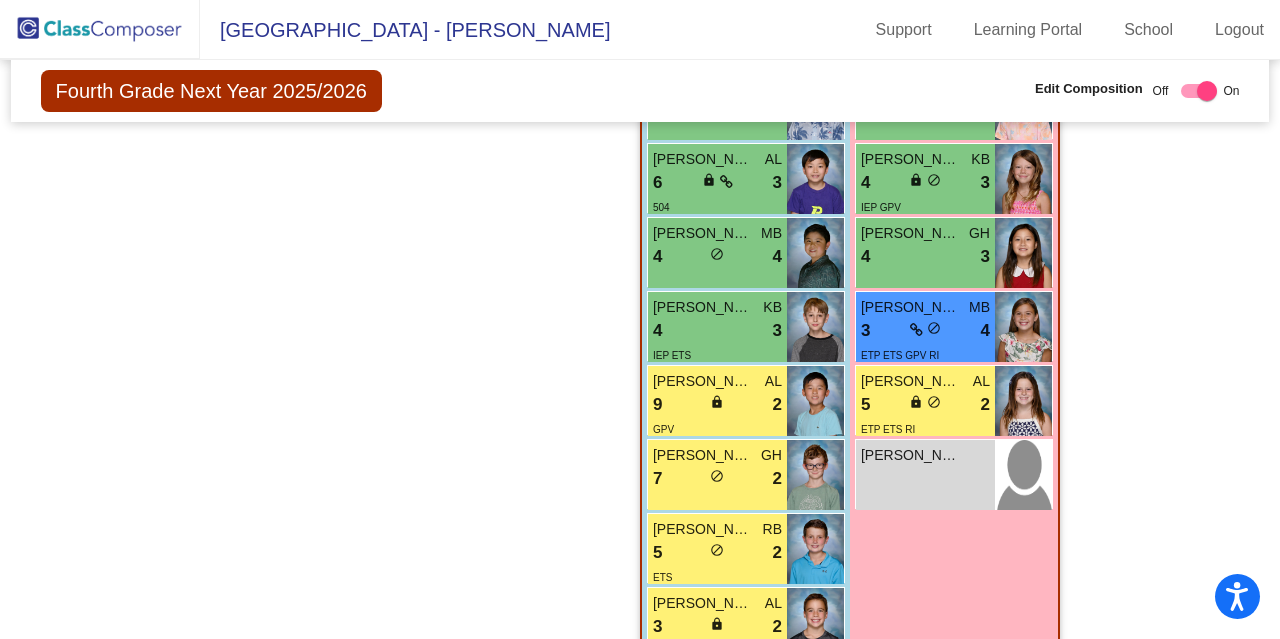 scroll, scrollTop: 1002, scrollLeft: 0, axis: vertical 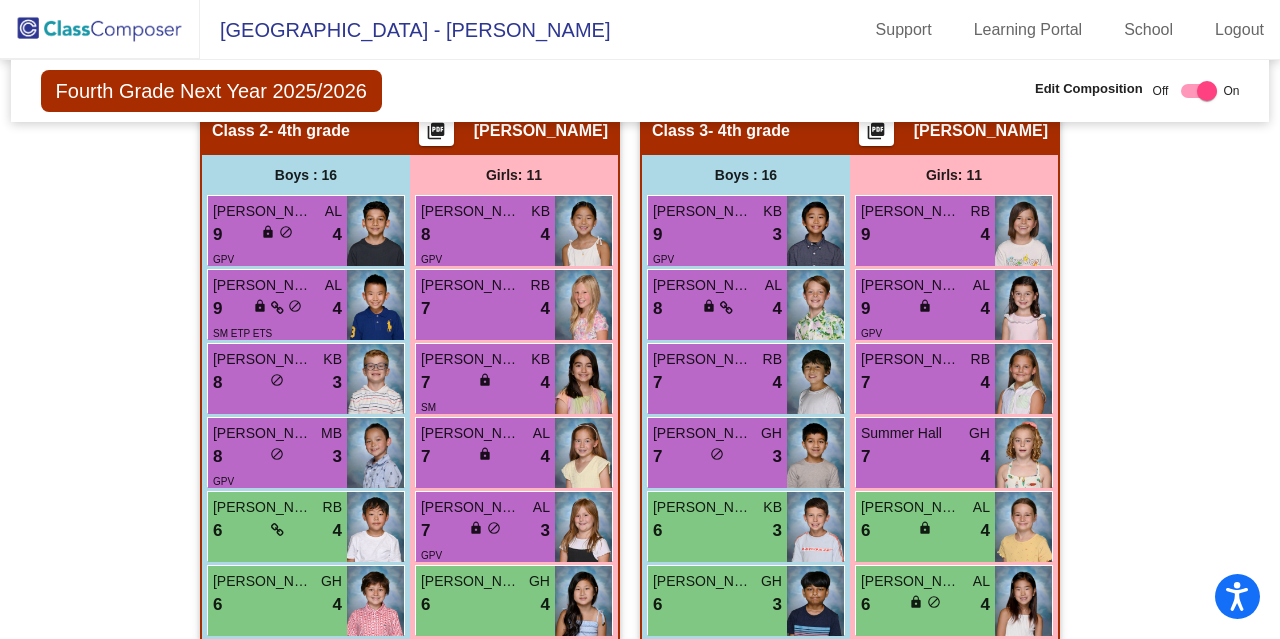 click 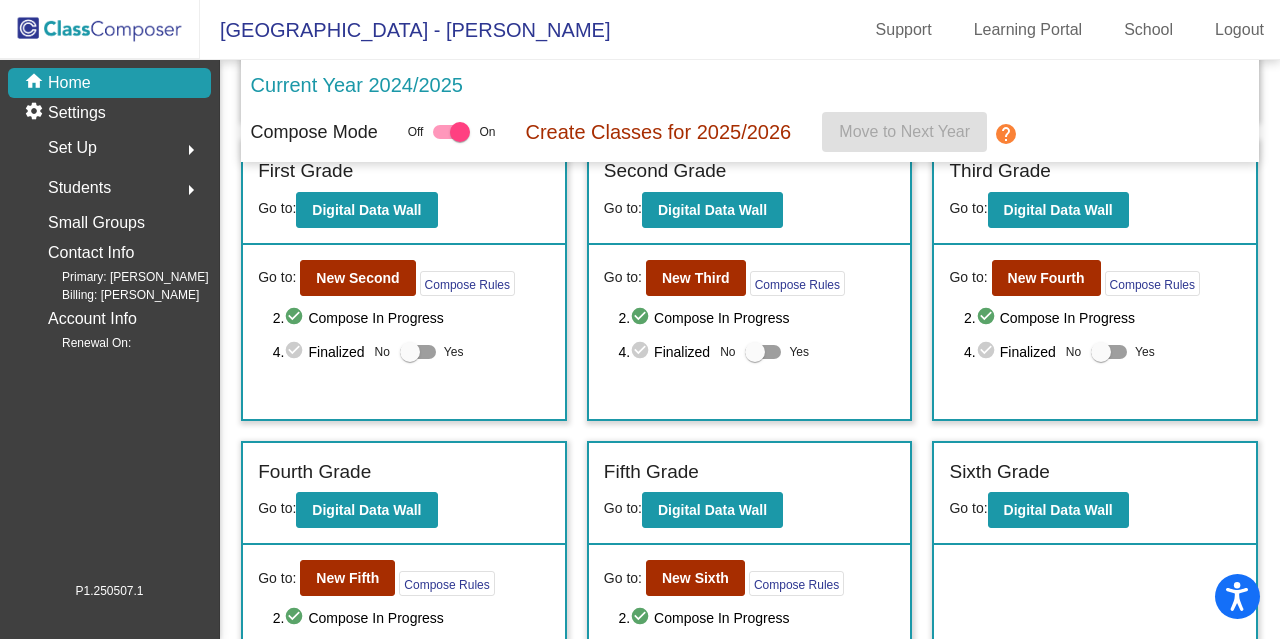 scroll, scrollTop: 475, scrollLeft: 0, axis: vertical 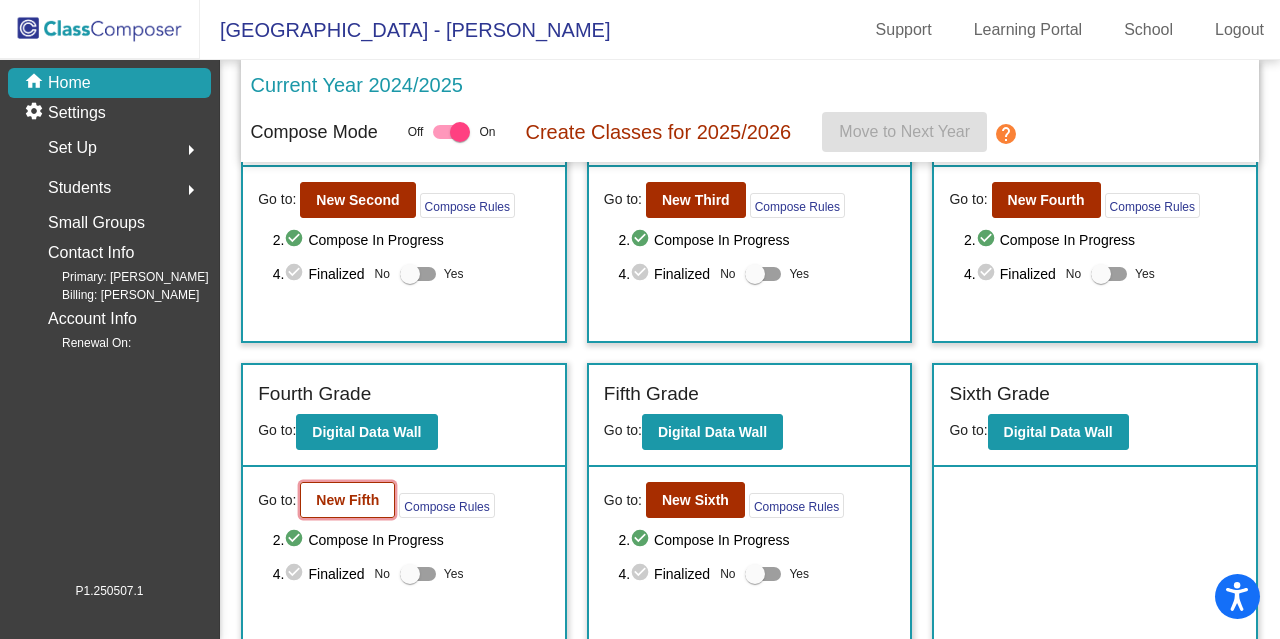 click on "New Fifth" 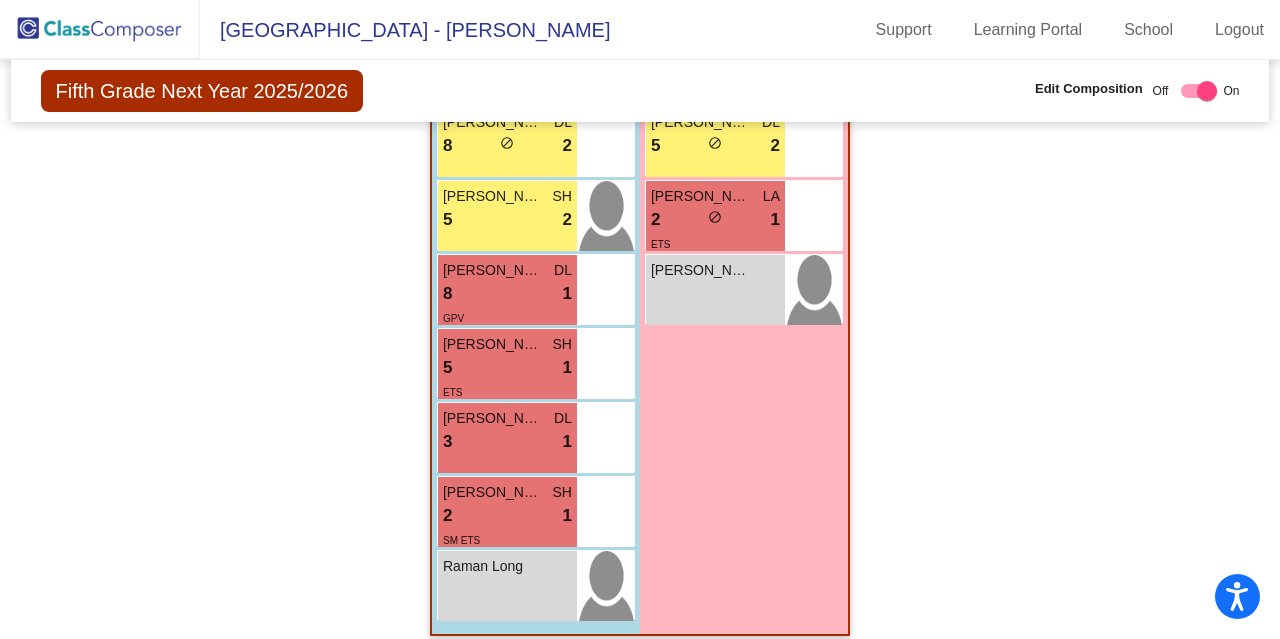 scroll, scrollTop: 2790, scrollLeft: 0, axis: vertical 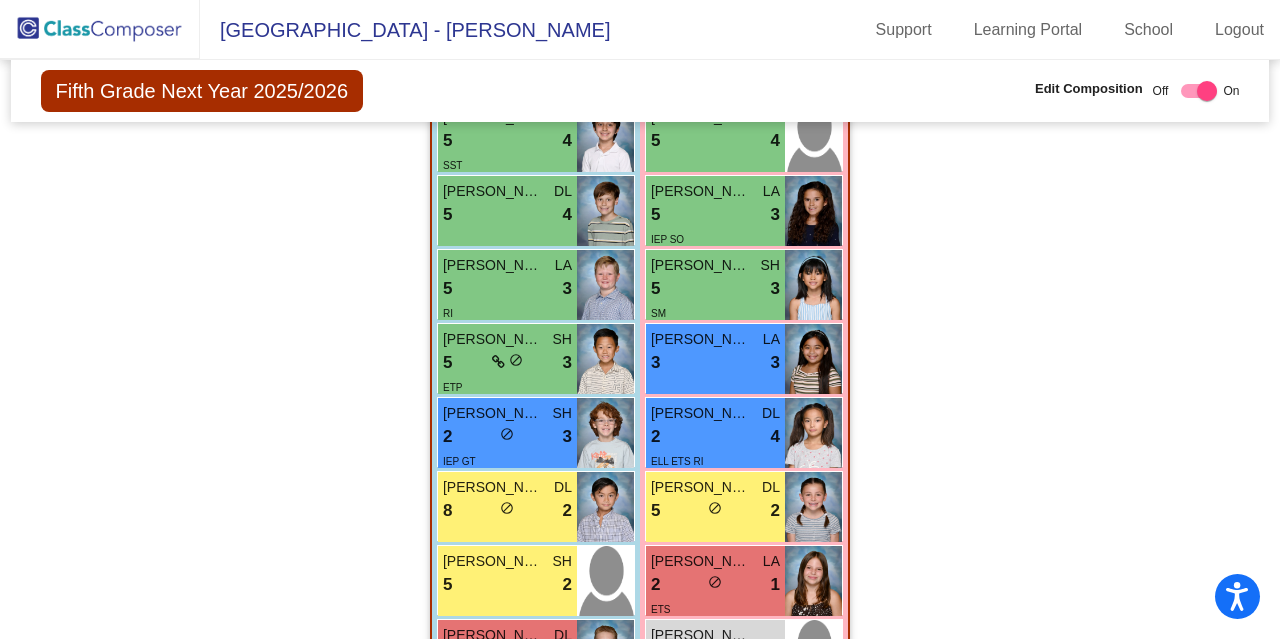 click on "Hallway   - Hallway Class  picture_as_pdf  Add Student  First Name Last Name Student Id  (Recommended)   Boy   Girl   [DEMOGRAPHIC_DATA] Add Close  Boys : 2  [PERSON_NAME] 5 lock do_not_disturb_alt 2 Rio [PERSON_NAME] 2 lock do_not_disturb_alt 1 IEP SM ETS Girls: 1 [PERSON_NAME] 8 lock do_not_disturb_alt 4 GT Class 1   - 5th grade  picture_as_pdf [PERSON_NAME]  Add Student  First Name Last Name Student Id  (Recommended)   Boy   Girl   [DEMOGRAPHIC_DATA] Add Close  Boys : 18  [PERSON_NAME] SH 8 lock do_not_disturb_alt 4 GT Caden [PERSON_NAME] 8 lock do_not_disturb_alt 4 [PERSON_NAME] LA 8 lock do_not_disturb_alt 3 [PERSON_NAME] DL 8 lock do_not_disturb_alt 3 [PERSON_NAME] [PERSON_NAME] 8 lock do_not_disturb_alt 3 [PERSON_NAME] DL 7 lock do_not_disturb_alt 4 GT [PERSON_NAME] LA 6 lock do_not_disturb_alt 3 [PERSON_NAME] SH 5 lock do_not_disturb_alt 4 [PERSON_NAME] LA 5 lock do_not_disturb_alt 3 ETS [PERSON_NAME] SH 5 lock do_not_disturb_alt 3 [PERSON_NAME] DL 5 lock do_not_disturb_alt 3 [PERSON_NAME] DL 4 lock do_not_disturb_alt 3 DL 8 2 3" 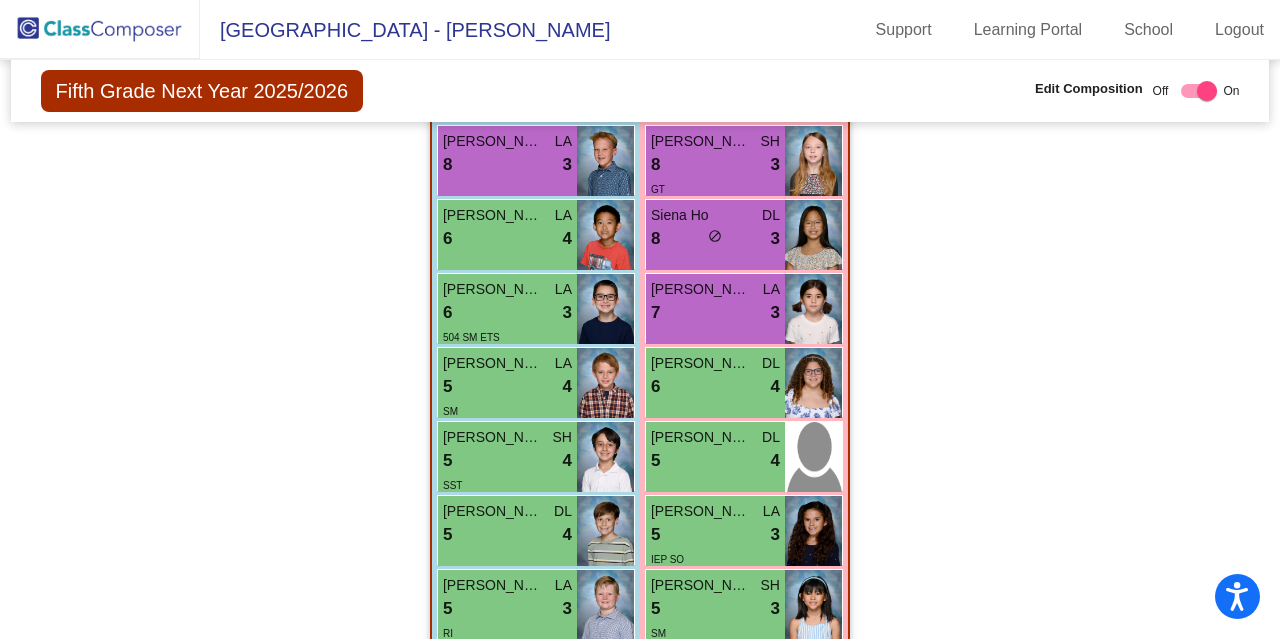 click on "Hallway   - Hallway Class  picture_as_pdf  Add Student  First Name Last Name Student Id  (Recommended)   Boy   Girl   [DEMOGRAPHIC_DATA] Add Close  Boys : 2  [PERSON_NAME] 5 lock do_not_disturb_alt 2 Rio [PERSON_NAME] 2 lock do_not_disturb_alt 1 IEP SM ETS Girls: 1 [PERSON_NAME] 8 lock do_not_disturb_alt 4 GT Class 1   - 5th grade  picture_as_pdf [PERSON_NAME]  Add Student  First Name Last Name Student Id  (Recommended)   Boy   Girl   [DEMOGRAPHIC_DATA] Add Close  Boys : 18  [PERSON_NAME] SH 8 lock do_not_disturb_alt 4 GT Caden [PERSON_NAME] 8 lock do_not_disturb_alt 4 [PERSON_NAME] LA 8 lock do_not_disturb_alt 3 [PERSON_NAME] DL 8 lock do_not_disturb_alt 3 [PERSON_NAME] [PERSON_NAME] 8 lock do_not_disturb_alt 3 [PERSON_NAME] DL 7 lock do_not_disturb_alt 4 GT [PERSON_NAME] LA 6 lock do_not_disturb_alt 3 [PERSON_NAME] SH 5 lock do_not_disturb_alt 4 [PERSON_NAME] LA 5 lock do_not_disturb_alt 3 ETS [PERSON_NAME] SH 5 lock do_not_disturb_alt 3 [PERSON_NAME] DL 5 lock do_not_disturb_alt 3 [PERSON_NAME] DL 4 lock do_not_disturb_alt 3 DL 8 2 3" 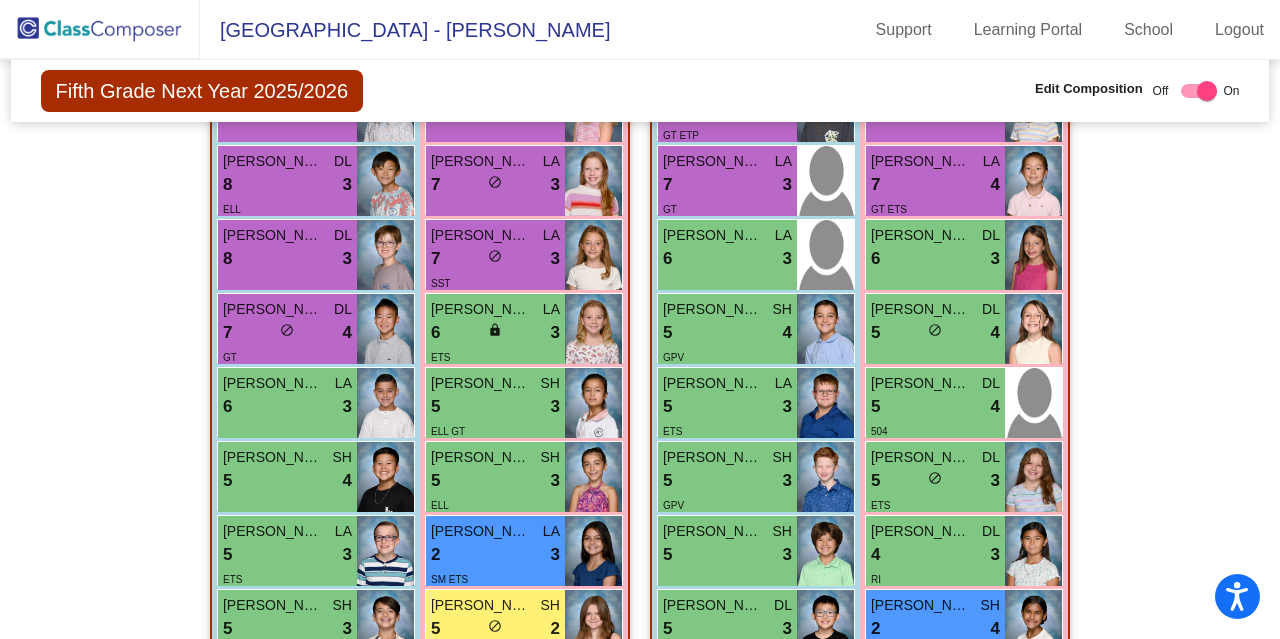 click on "Hallway   - Hallway Class  picture_as_pdf  Add Student  First Name Last Name Student Id  (Recommended)   Boy   Girl   [DEMOGRAPHIC_DATA] Add Close  Boys : 2  [PERSON_NAME] 5 lock do_not_disturb_alt 2 Rio [PERSON_NAME] 2 lock do_not_disturb_alt 1 IEP SM ETS Girls: 1 [PERSON_NAME] 8 lock do_not_disturb_alt 4 GT Class 1   - 5th grade  picture_as_pdf [PERSON_NAME]  Add Student  First Name Last Name Student Id  (Recommended)   Boy   Girl   [DEMOGRAPHIC_DATA] Add Close  Boys : 18  [PERSON_NAME] SH 8 lock do_not_disturb_alt 4 GT Caden [PERSON_NAME] 8 lock do_not_disturb_alt 4 [PERSON_NAME] LA 8 lock do_not_disturb_alt 3 [PERSON_NAME] DL 8 lock do_not_disturb_alt 3 [PERSON_NAME] [PERSON_NAME] 8 lock do_not_disturb_alt 3 [PERSON_NAME] DL 7 lock do_not_disturb_alt 4 GT [PERSON_NAME] LA 6 lock do_not_disturb_alt 3 [PERSON_NAME] SH 5 lock do_not_disturb_alt 4 [PERSON_NAME] LA 5 lock do_not_disturb_alt 3 ETS [PERSON_NAME] SH 5 lock do_not_disturb_alt 3 [PERSON_NAME] DL 5 lock do_not_disturb_alt 3 [PERSON_NAME] DL 4 lock do_not_disturb_alt 3 DL 8 2 3" 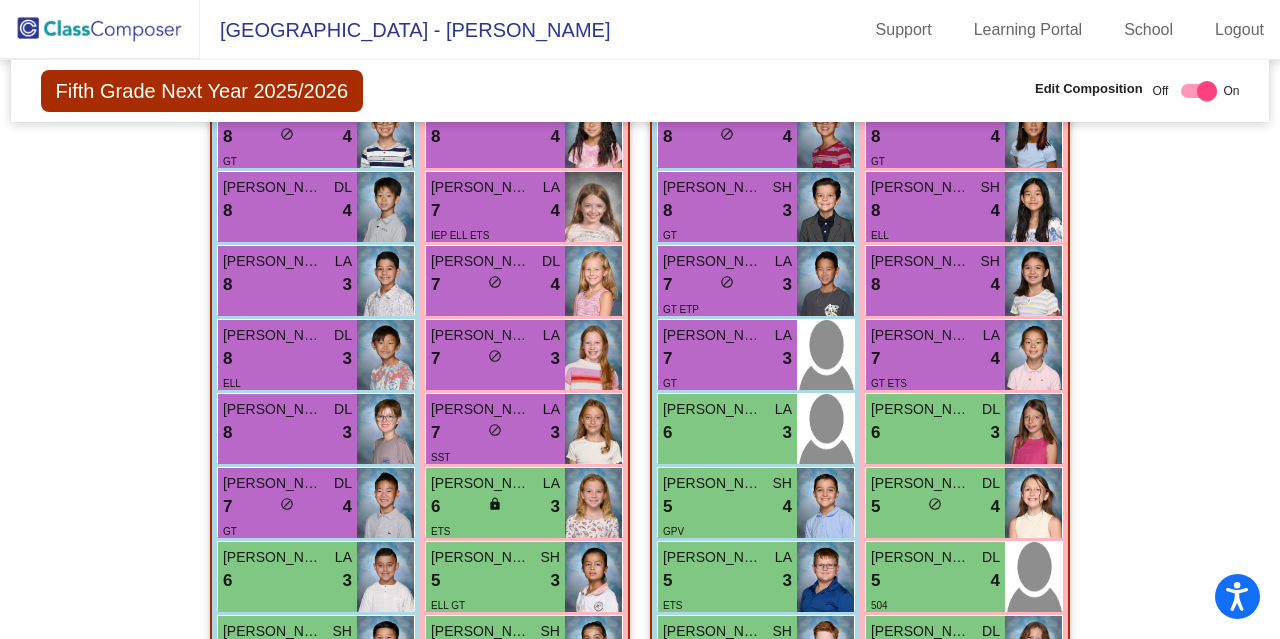 scroll, scrollTop: 510, scrollLeft: 0, axis: vertical 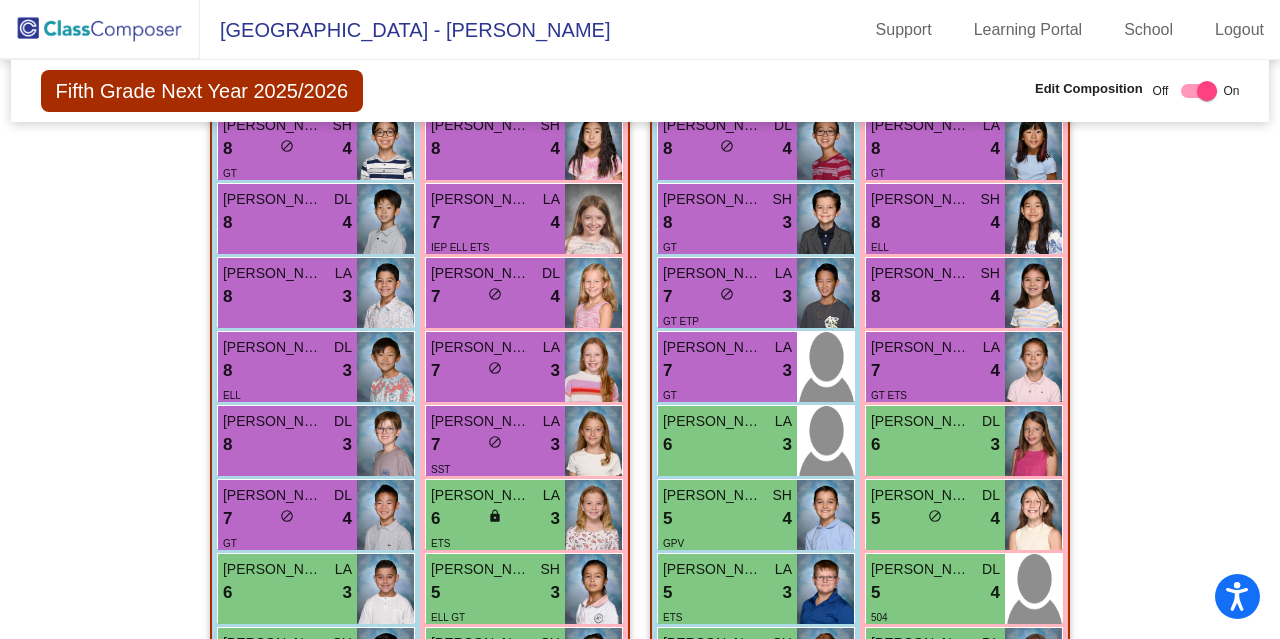 click on "Hallway   - Hallway Class  picture_as_pdf  Add Student  First Name Last Name Student Id  (Recommended)   Boy   Girl   [DEMOGRAPHIC_DATA] Add Close  Boys : 2  [PERSON_NAME] 5 lock do_not_disturb_alt 2 Rio [PERSON_NAME] 2 lock do_not_disturb_alt 1 IEP SM ETS Girls: 1 [PERSON_NAME] 8 lock do_not_disturb_alt 4 GT Class 1   - 5th grade  picture_as_pdf [PERSON_NAME]  Add Student  First Name Last Name Student Id  (Recommended)   Boy   Girl   [DEMOGRAPHIC_DATA] Add Close  Boys : 18  [PERSON_NAME] SH 8 lock do_not_disturb_alt 4 GT Caden [PERSON_NAME] 8 lock do_not_disturb_alt 4 [PERSON_NAME] LA 8 lock do_not_disturb_alt 3 [PERSON_NAME] DL 8 lock do_not_disturb_alt 3 [PERSON_NAME] [PERSON_NAME] 8 lock do_not_disturb_alt 3 [PERSON_NAME] DL 7 lock do_not_disturb_alt 4 GT [PERSON_NAME] LA 6 lock do_not_disturb_alt 3 [PERSON_NAME] SH 5 lock do_not_disturb_alt 4 [PERSON_NAME] LA 5 lock do_not_disturb_alt 3 ETS [PERSON_NAME] SH 5 lock do_not_disturb_alt 3 [PERSON_NAME] DL 5 lock do_not_disturb_alt 3 [PERSON_NAME] DL 4 lock do_not_disturb_alt 3 DL 8 2 3" 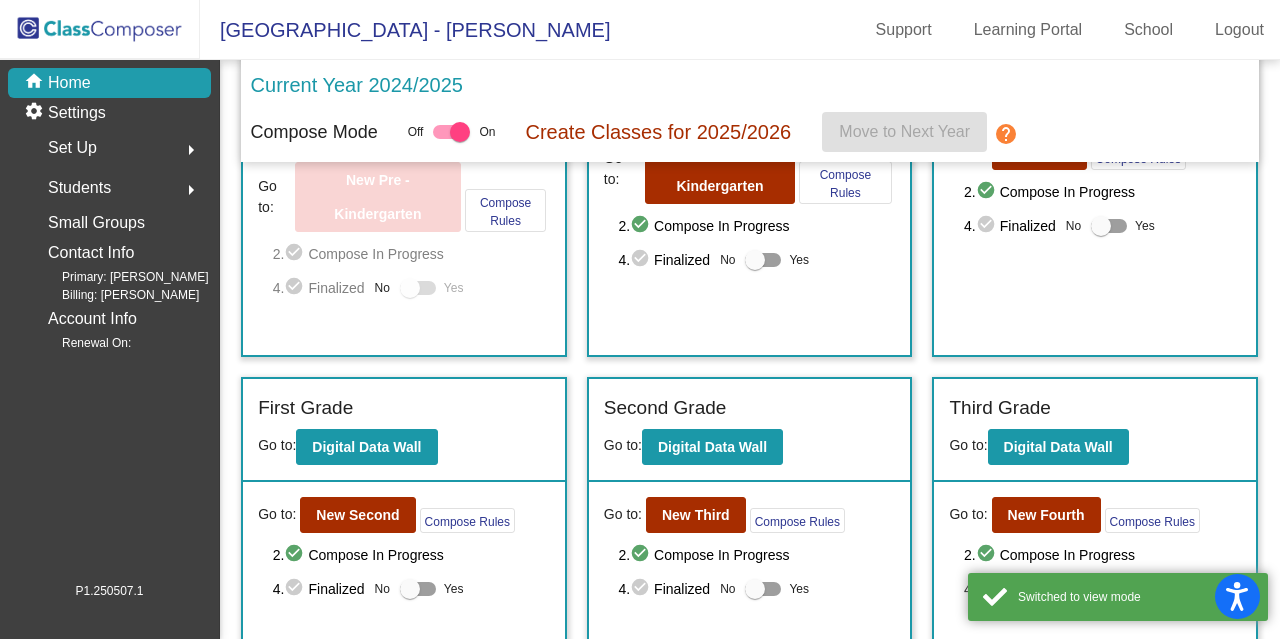 scroll, scrollTop: 166, scrollLeft: 0, axis: vertical 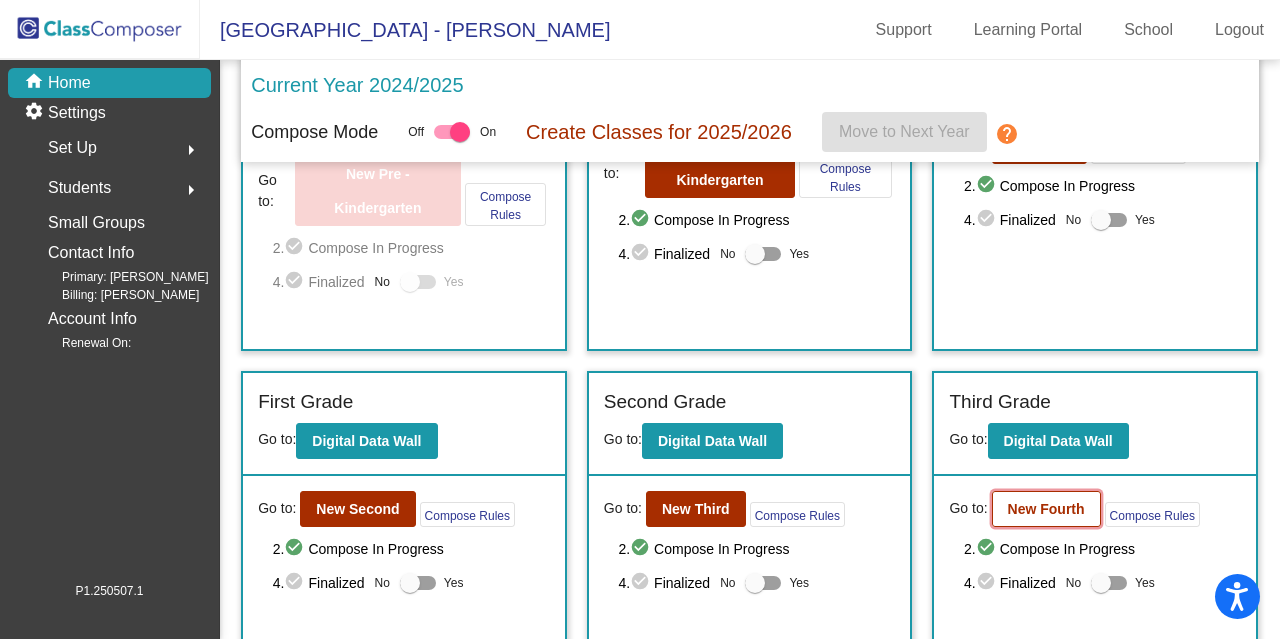 click on "New Fourth" 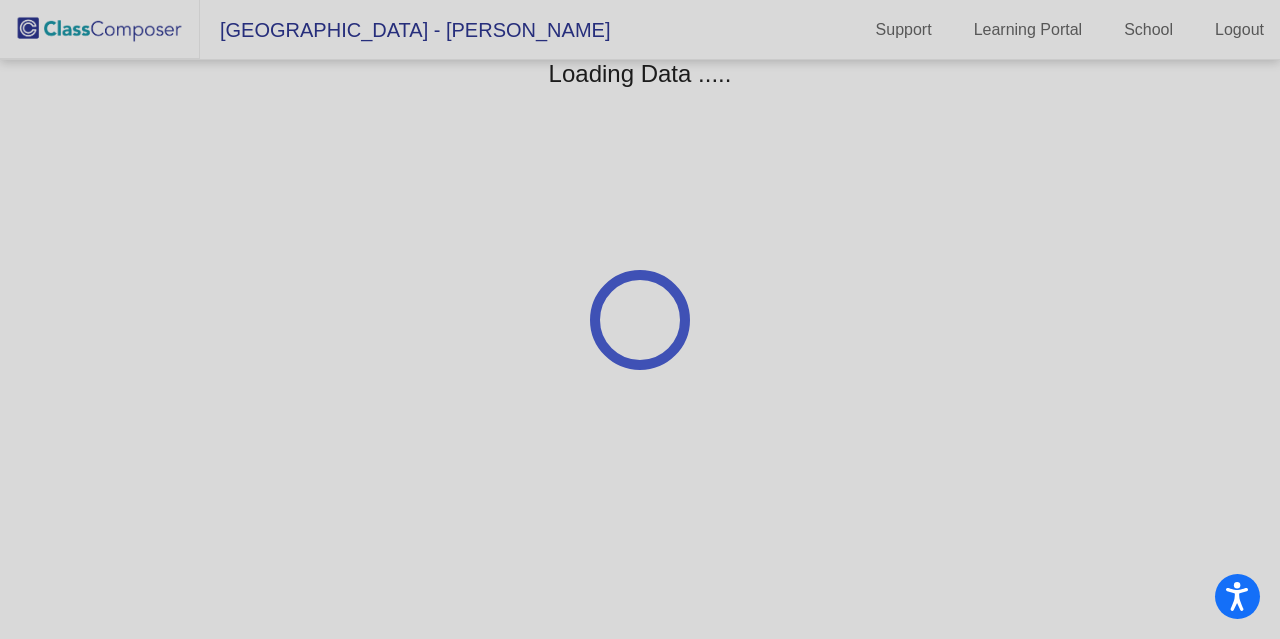 scroll, scrollTop: 0, scrollLeft: 0, axis: both 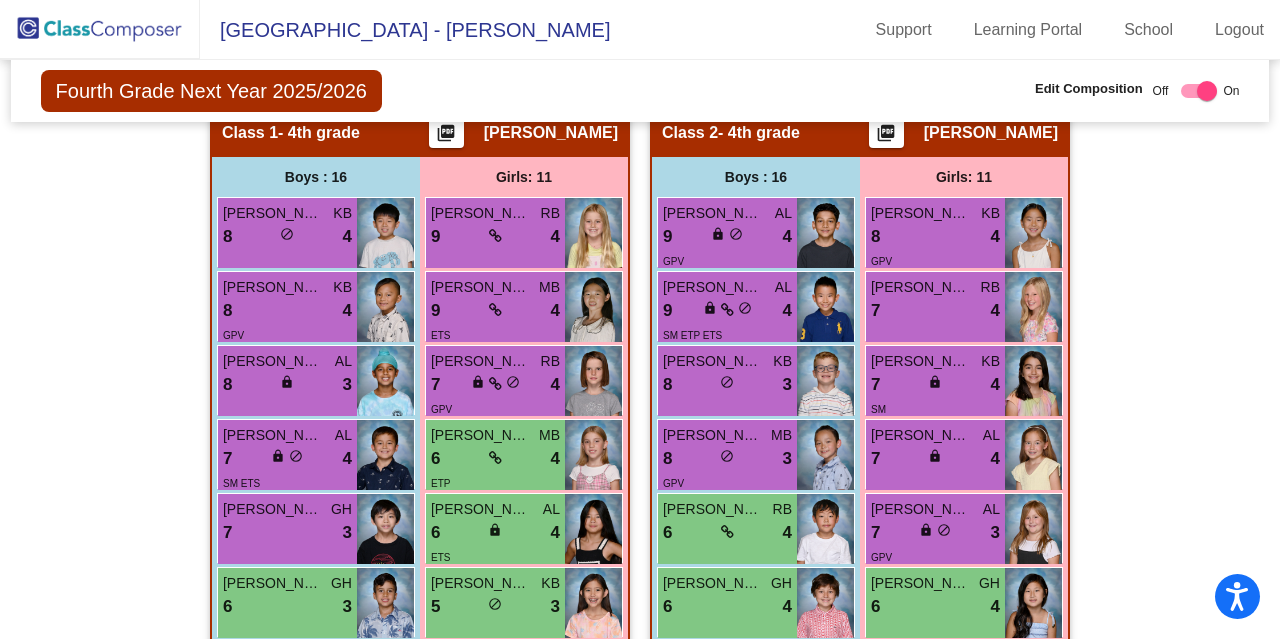 click on "Hallway   - Hallway Class  picture_as_pdf  Add Student  First Name Last Name Student Id  (Recommended)   Boy   Girl   [DEMOGRAPHIC_DATA] Add Close  Boys : 0    No Students   Girls: 3 Gamin Park 8 lock do_not_disturb_alt 4 ELL [PERSON_NAME] 7 lock do_not_disturb_alt 4 SM [PERSON_NAME] lock do_not_disturb_alt Class 1   - 4th grade  picture_as_pdf [PERSON_NAME]  Add Student  First Name Last Name Student Id  (Recommended)   Boy   Girl   [DEMOGRAPHIC_DATA] Add Close  Boys : 16  [PERSON_NAME] KB 8 lock do_not_disturb_alt 4 [PERSON_NAME] KB 8 lock do_not_disturb_alt 4 GPV [PERSON_NAME] AL 8 lock do_not_disturb_alt 3 [PERSON_NAME] AL 7 lock do_not_disturb_alt 4 SM ETS [PERSON_NAME] GH 7 lock do_not_disturb_alt 3 [PERSON_NAME] GH 6 lock do_not_disturb_alt 3 [PERSON_NAME] AL 6 lock do_not_disturb_alt 3 504 [PERSON_NAME] MB 4 lock do_not_disturb_alt 4 [PERSON_NAME] KB 4 lock do_not_disturb_alt 3 IEP ETS [PERSON_NAME] AL 9 lock do_not_disturb_alt 2 GPV [PERSON_NAME] GH 7 lock do_not_disturb_alt 2 [PERSON_NAME] RB 5 lock do_not_disturb_alt 2 ETS AL" 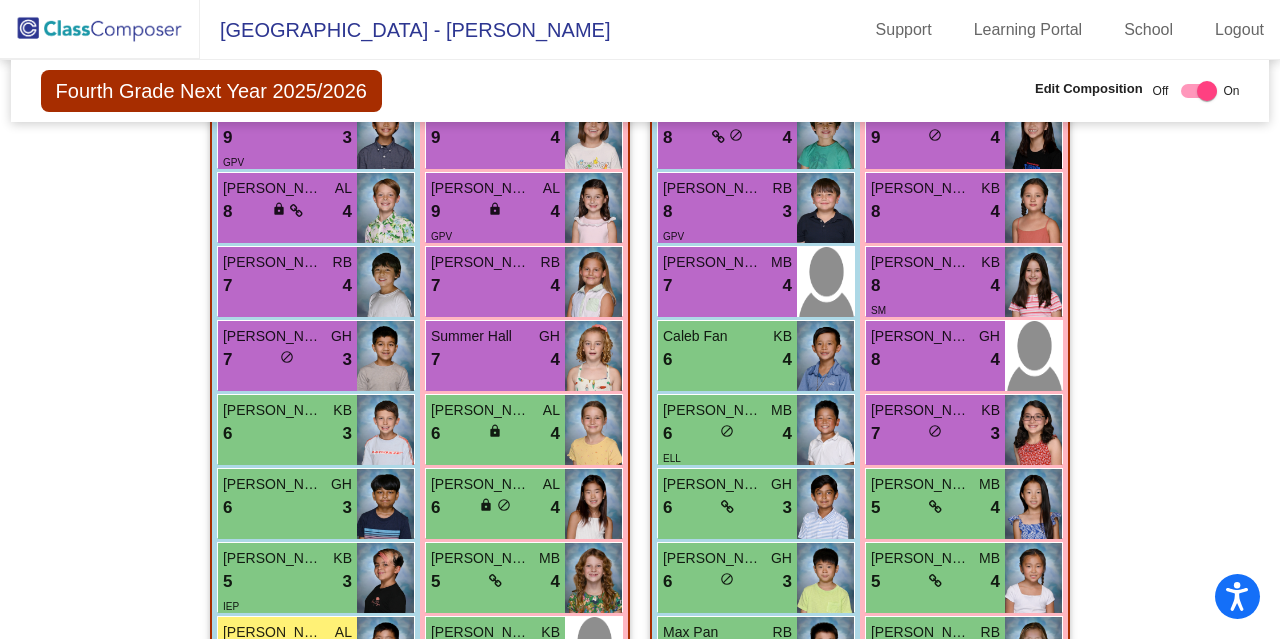 scroll, scrollTop: 1909, scrollLeft: 0, axis: vertical 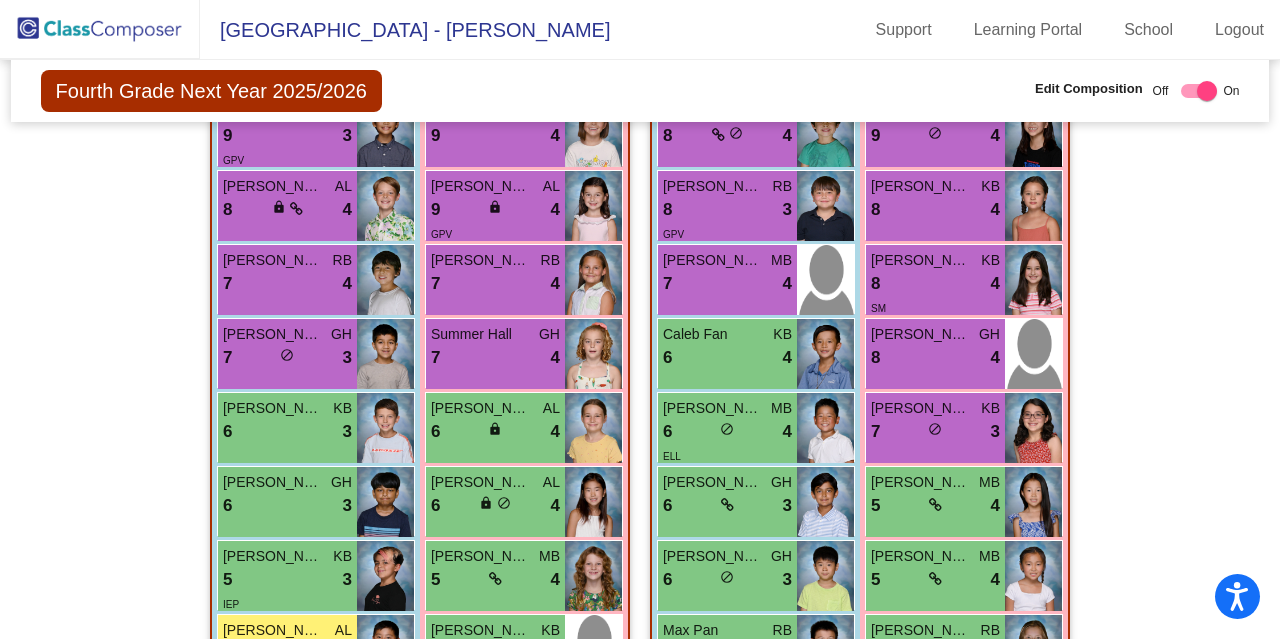 click at bounding box center (1207, 91) 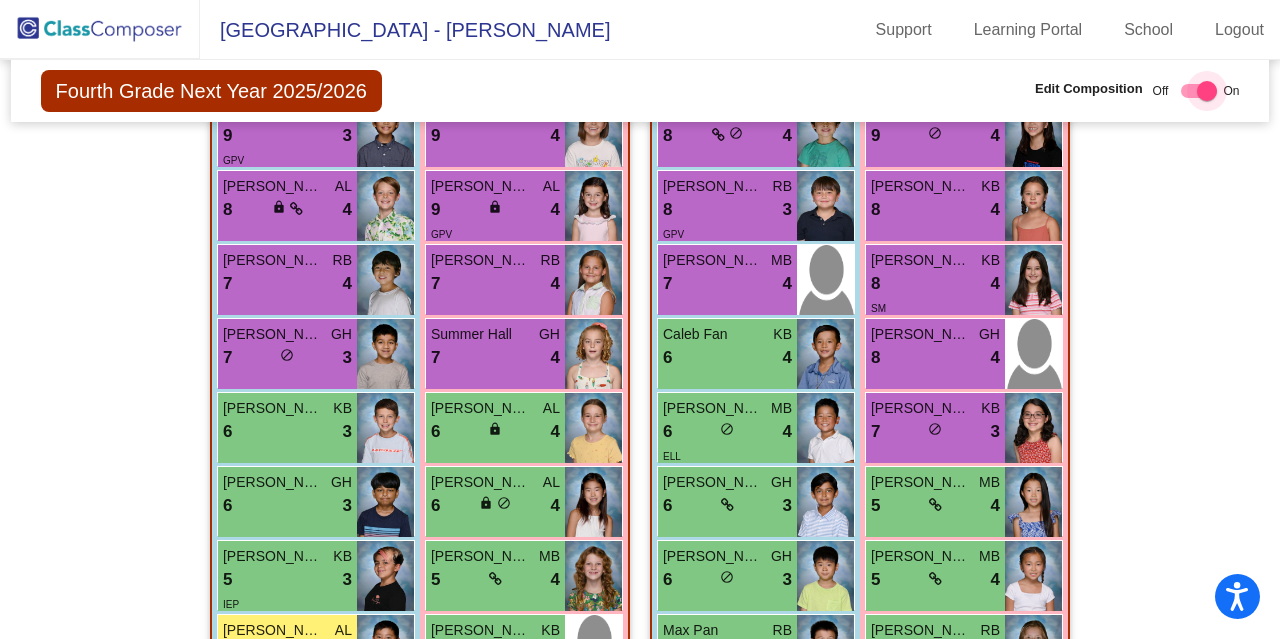 checkbox on "false" 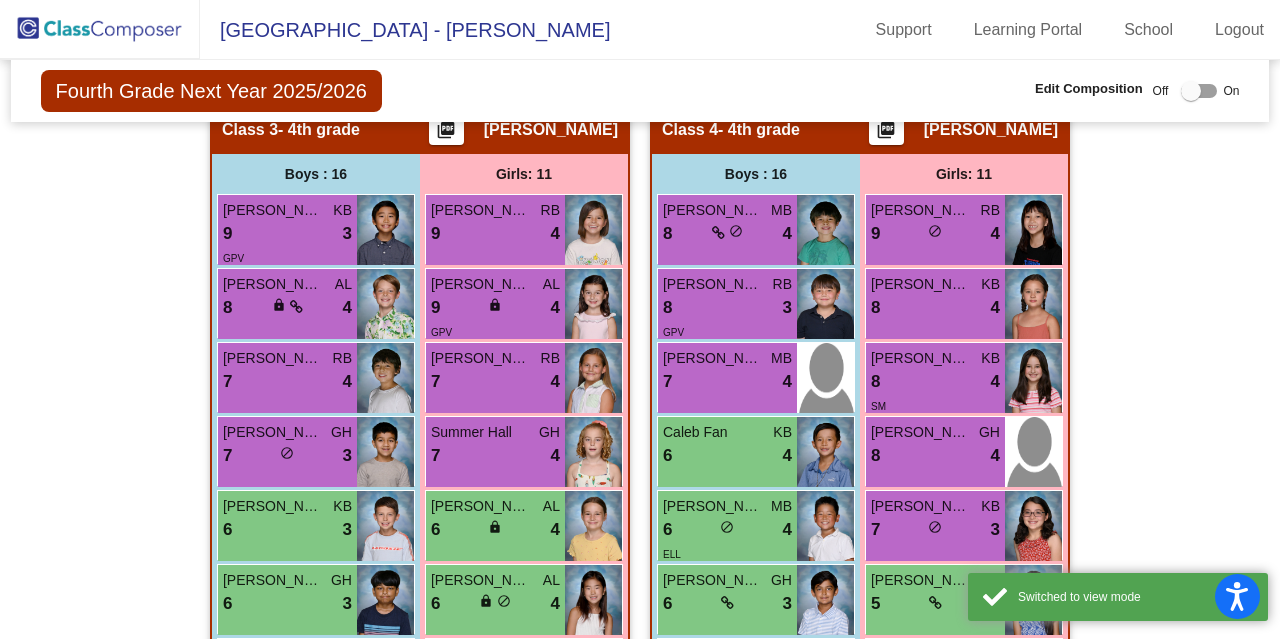 scroll, scrollTop: 1810, scrollLeft: 0, axis: vertical 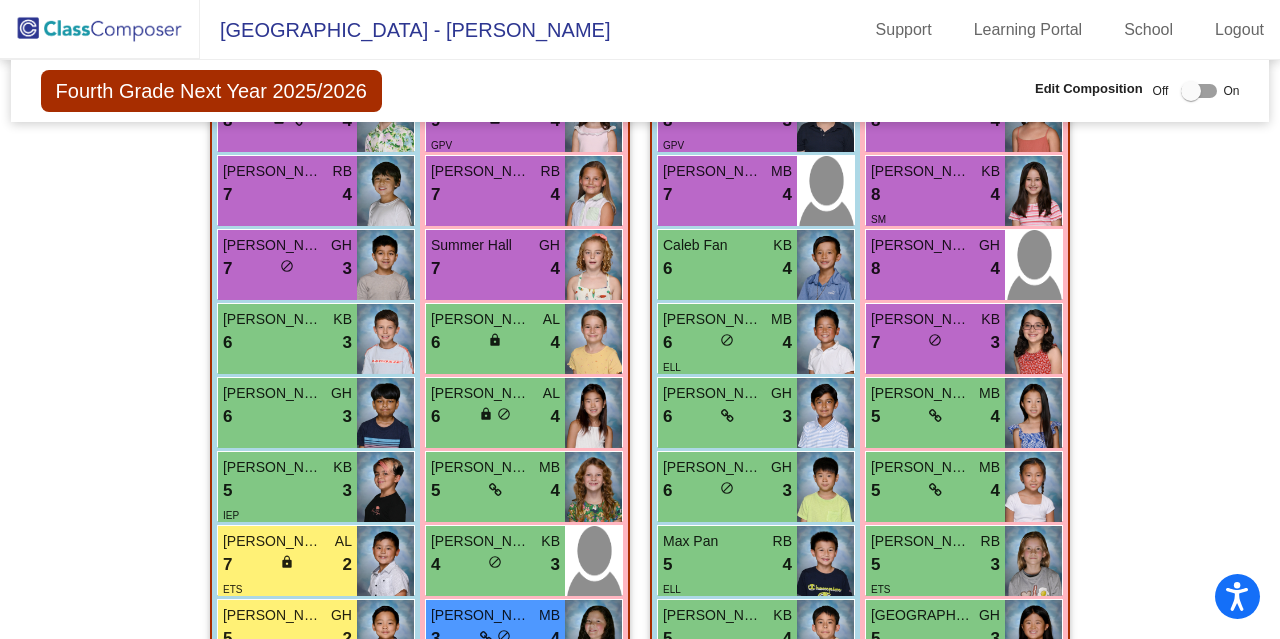 click on "Hallway   - Hallway Class  picture_as_pdf  Add Student  First Name Last Name Student Id  (Recommended)   Boy   Girl   [DEMOGRAPHIC_DATA] Add Close  Boys : 0    No Students   Girls: 3 Gamin Park 8 lock do_not_disturb_alt 4 ELL [PERSON_NAME] 7 lock do_not_disturb_alt 4 SM [PERSON_NAME] lock do_not_disturb_alt Class 1   - 4th grade  picture_as_pdf [PERSON_NAME]  Add Student  First Name Last Name Student Id  (Recommended)   Boy   Girl   [DEMOGRAPHIC_DATA] Add Close  Boys : 16  [PERSON_NAME] KB 8 lock do_not_disturb_alt 4 [PERSON_NAME] KB 8 lock do_not_disturb_alt 4 GPV [PERSON_NAME] AL 8 lock do_not_disturb_alt 3 [PERSON_NAME] AL 7 lock do_not_disturb_alt 4 SM ETS [PERSON_NAME] GH 7 lock do_not_disturb_alt 3 [PERSON_NAME] GH 6 lock do_not_disturb_alt 3 [PERSON_NAME] AL 6 lock do_not_disturb_alt 3 504 [PERSON_NAME] MB 4 lock do_not_disturb_alt 4 [PERSON_NAME] KB 4 lock do_not_disturb_alt 3 IEP ETS [PERSON_NAME] AL 9 lock do_not_disturb_alt 2 GPV [PERSON_NAME] GH 7 lock do_not_disturb_alt 2 [PERSON_NAME] RB 5 lock do_not_disturb_alt 2 ETS AL" 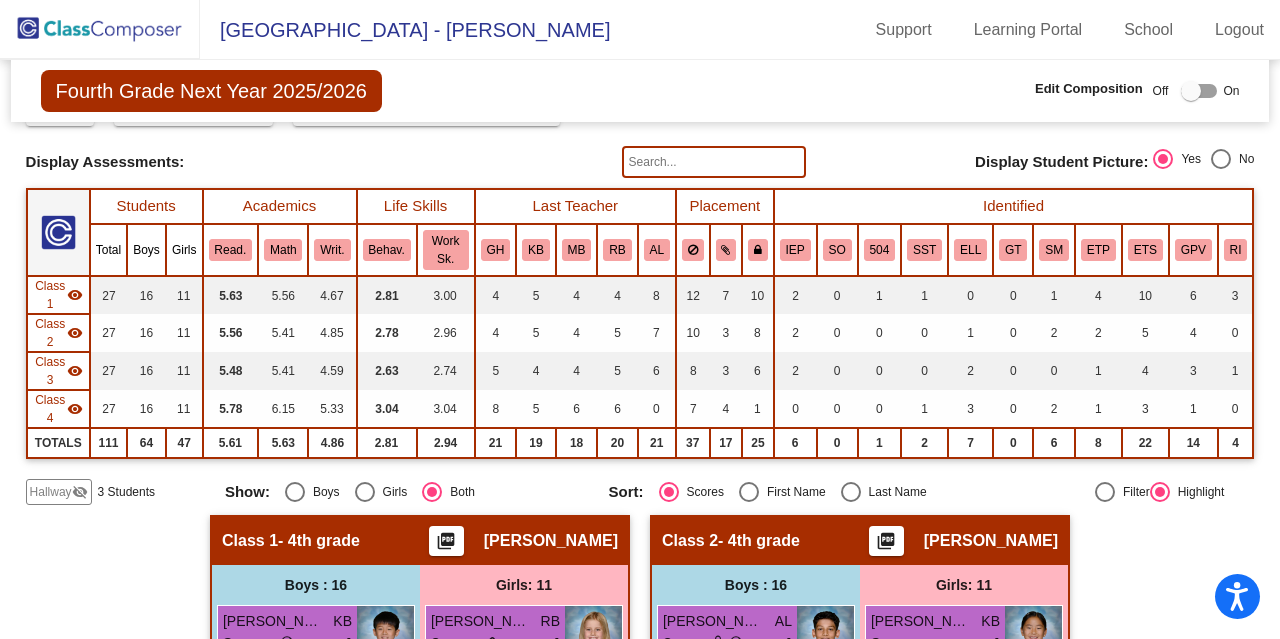 scroll, scrollTop: 0, scrollLeft: 0, axis: both 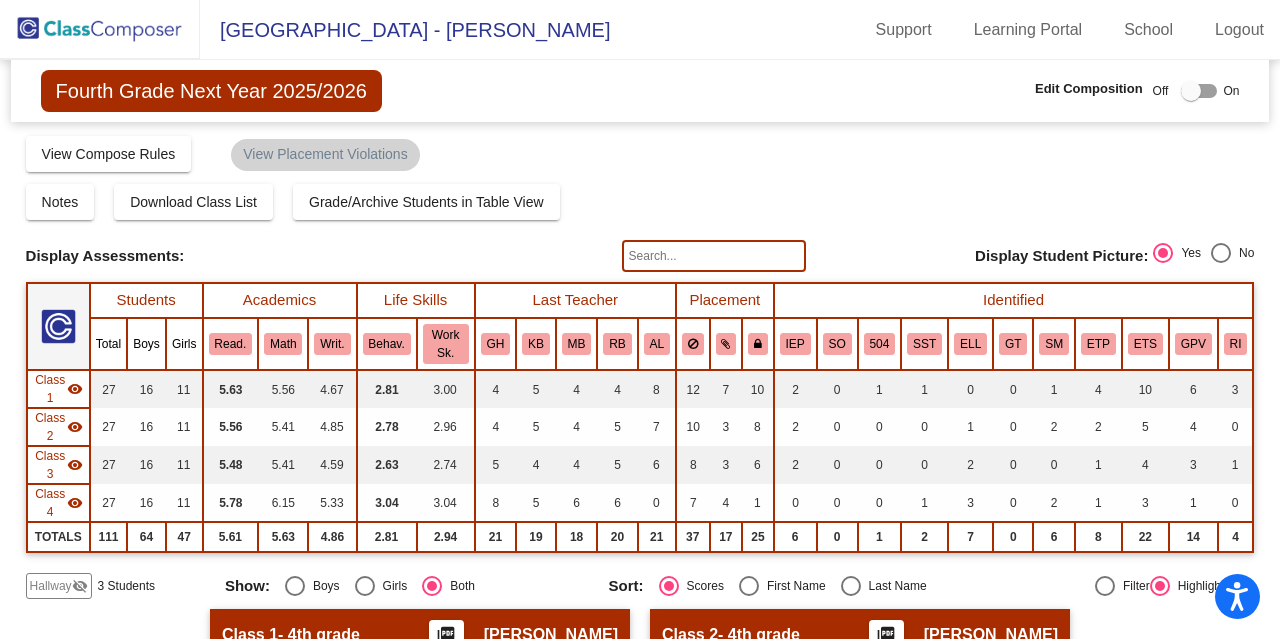click 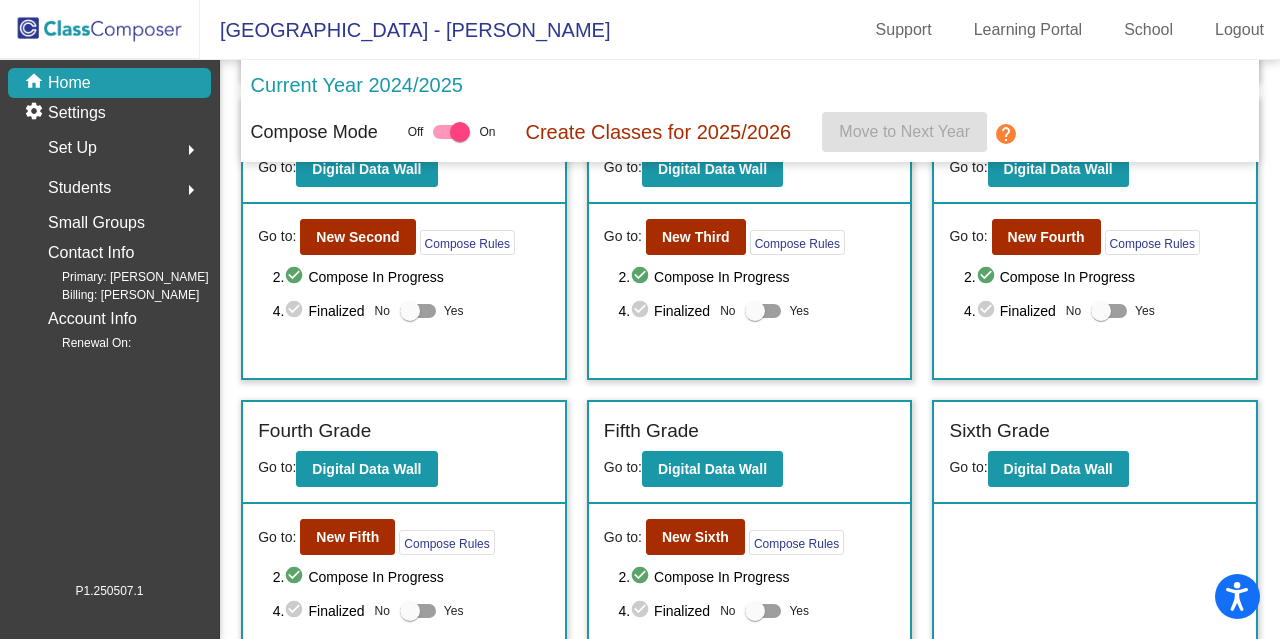 scroll, scrollTop: 475, scrollLeft: 0, axis: vertical 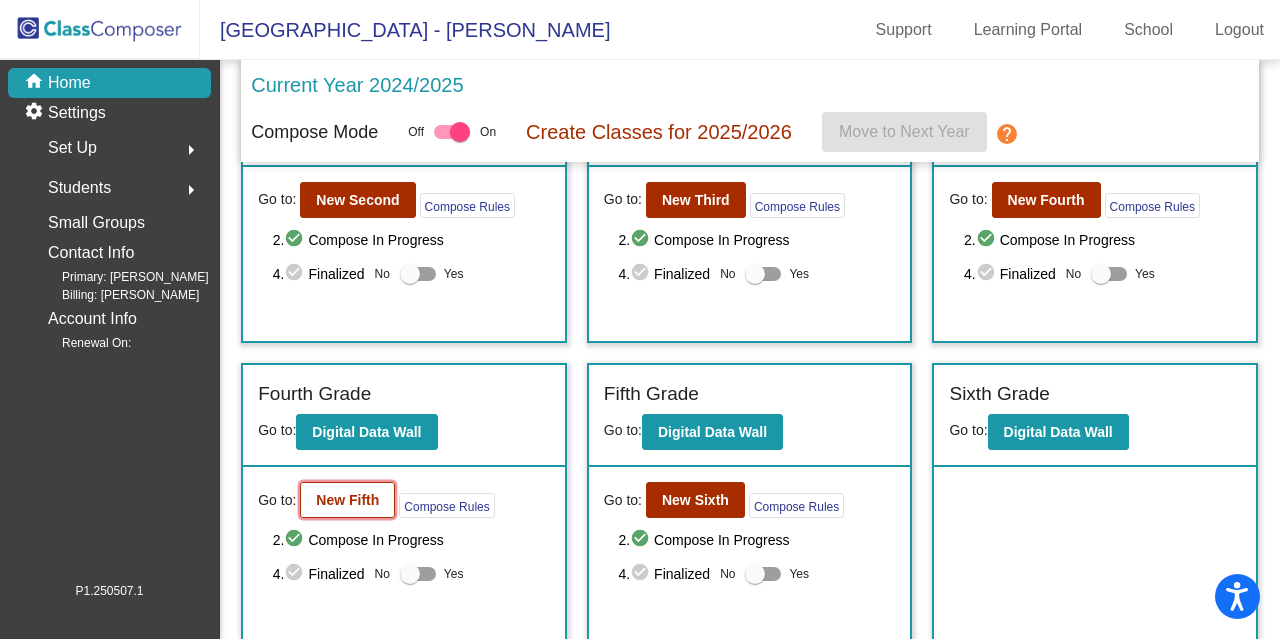 click on "New Fifth" 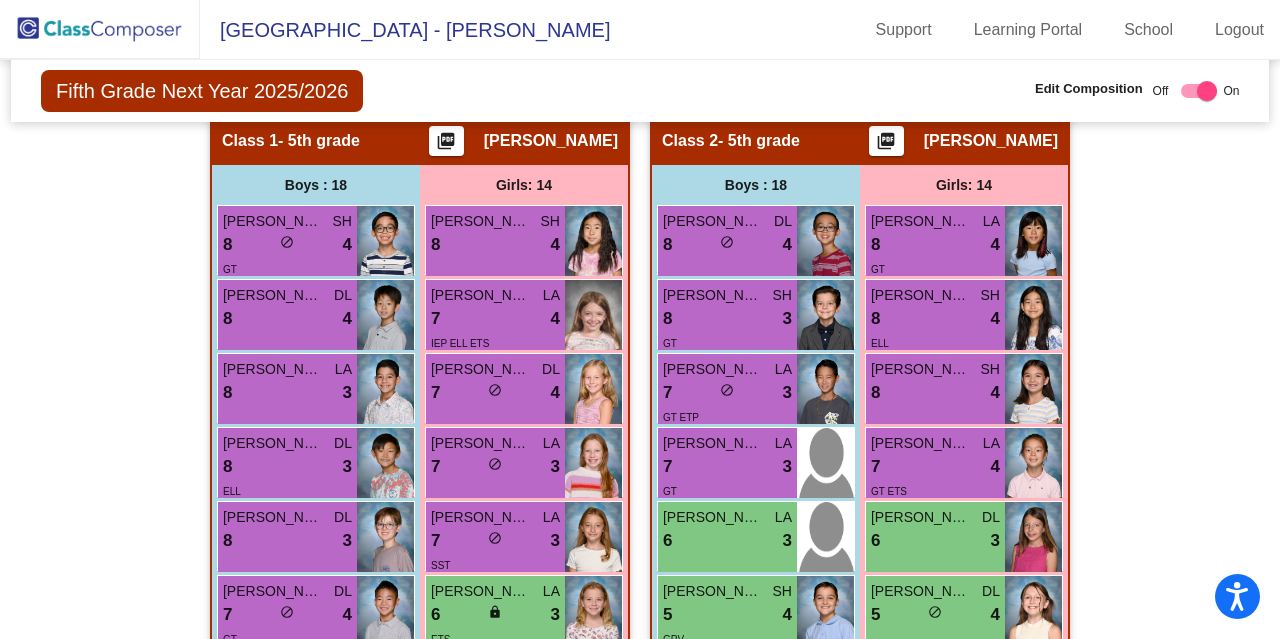 scroll, scrollTop: 413, scrollLeft: 0, axis: vertical 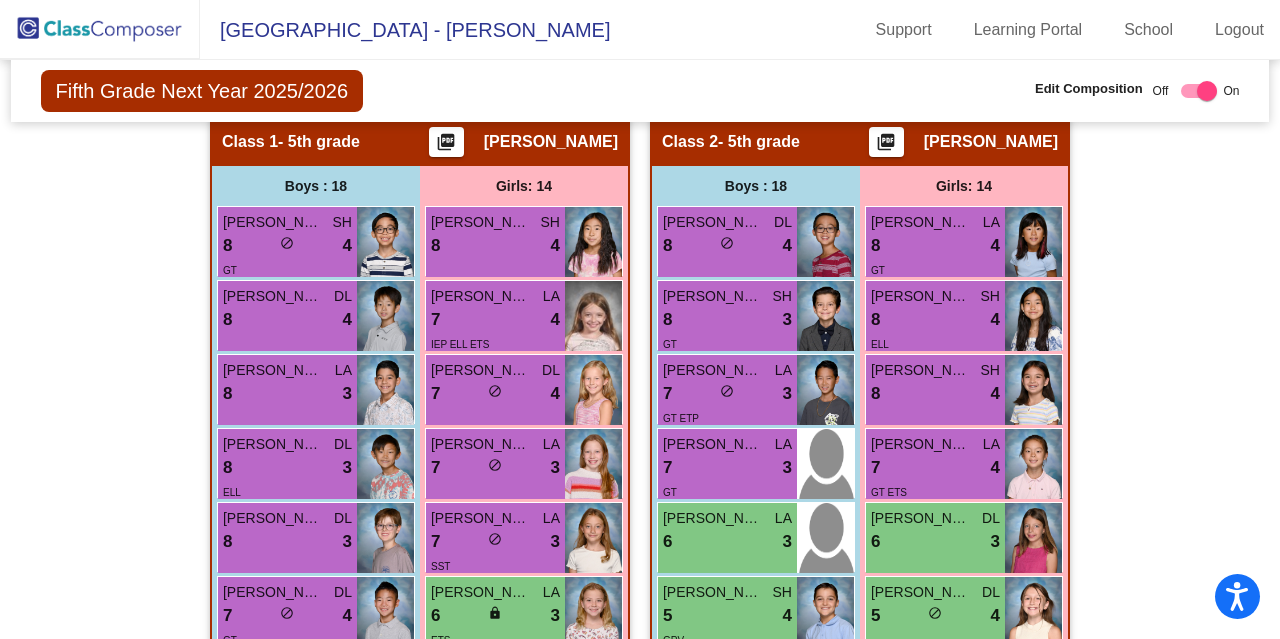 click at bounding box center (1207, 91) 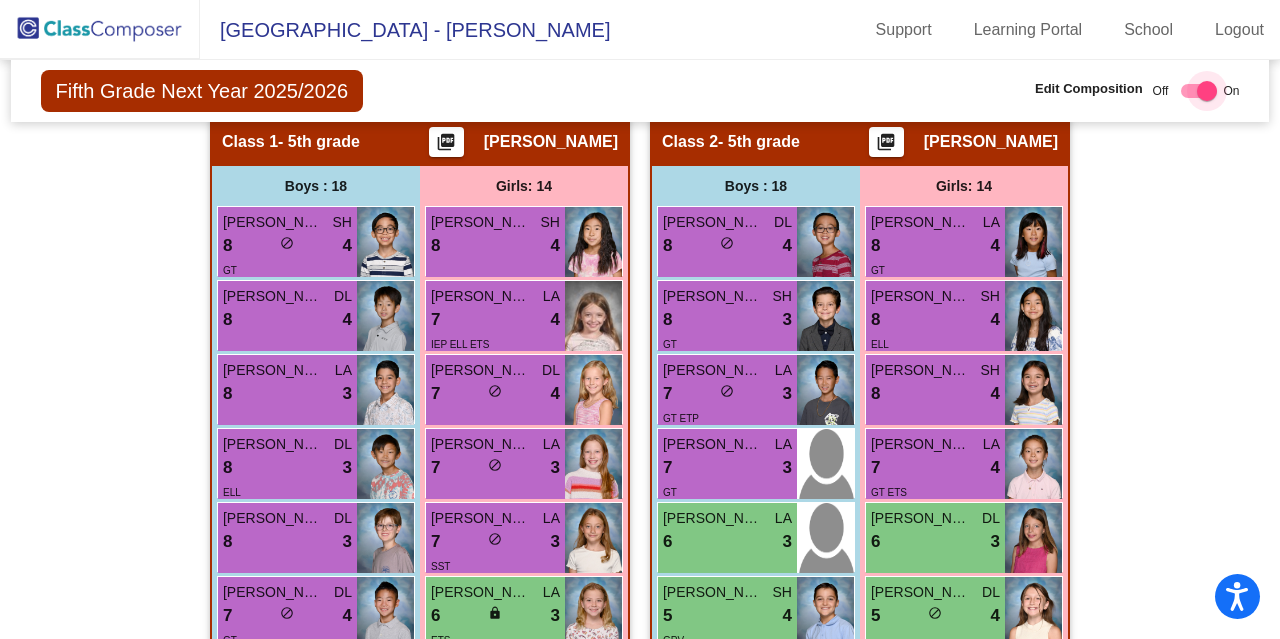 checkbox on "false" 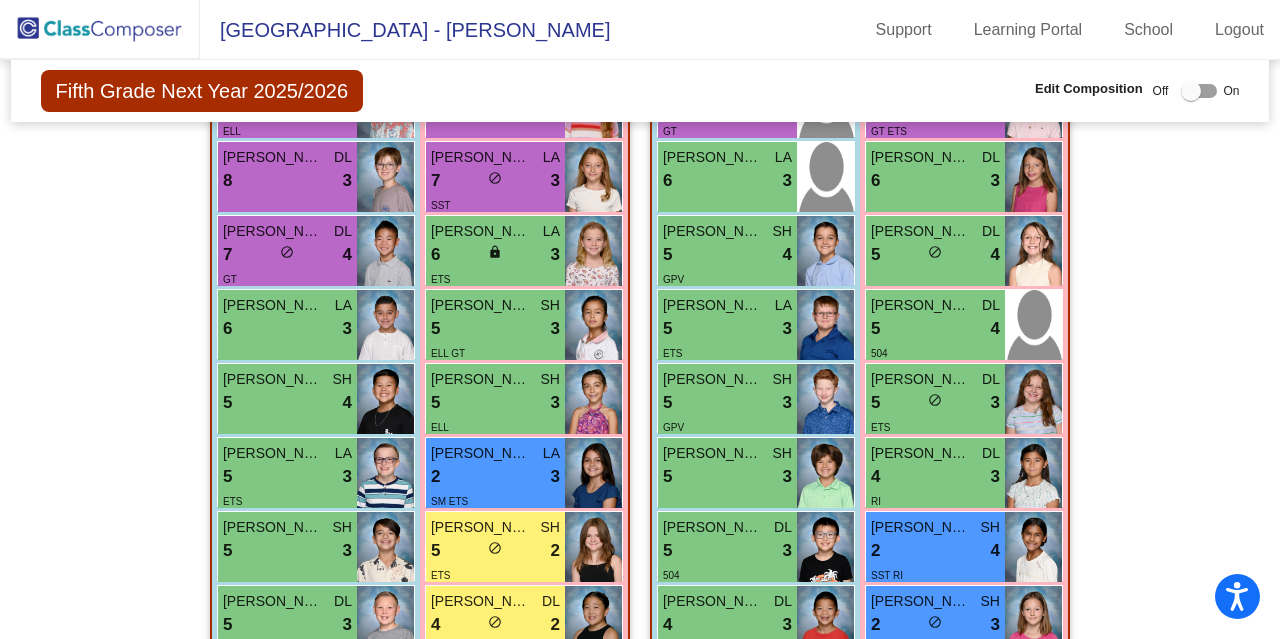 scroll, scrollTop: 775, scrollLeft: 0, axis: vertical 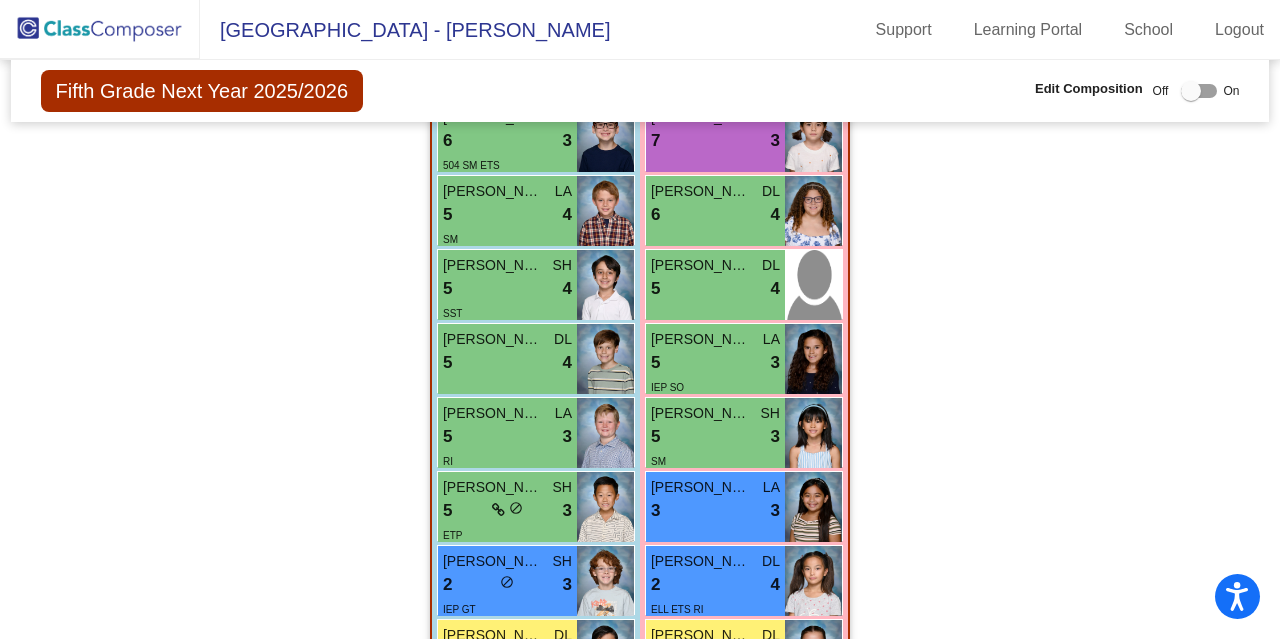 click on "Hallway   - Hallway Class  picture_as_pdf  Add Student  First Name Last Name Student Id  (Recommended)   Boy   Girl   [DEMOGRAPHIC_DATA] Add Close  Boys : 2  [PERSON_NAME] 5 lock do_not_disturb_alt 2 Rio [PERSON_NAME] 2 lock do_not_disturb_alt 1 IEP SM ETS Girls: 1 [PERSON_NAME] 8 lock do_not_disturb_alt 4 GT Class 1   - 5th grade  picture_as_pdf [PERSON_NAME]  Add Student  First Name Last Name Student Id  (Recommended)   Boy   Girl   [DEMOGRAPHIC_DATA] Add Close  Boys : 18  [PERSON_NAME] SH 8 lock do_not_disturb_alt 4 GT Caden [PERSON_NAME] 8 lock do_not_disturb_alt 4 [PERSON_NAME] LA 8 lock do_not_disturb_alt 3 [PERSON_NAME] DL 8 lock do_not_disturb_alt 3 [PERSON_NAME] [PERSON_NAME] 8 lock do_not_disturb_alt 3 [PERSON_NAME] DL 7 lock do_not_disturb_alt 4 GT [PERSON_NAME] LA 6 lock do_not_disturb_alt 3 [PERSON_NAME] SH 5 lock do_not_disturb_alt 4 [PERSON_NAME] LA 5 lock do_not_disturb_alt 3 ETS [PERSON_NAME] SH 5 lock do_not_disturb_alt 3 [PERSON_NAME] DL 5 lock do_not_disturb_alt 3 [PERSON_NAME] DL 4 lock do_not_disturb_alt 3 DL 8 2 3" 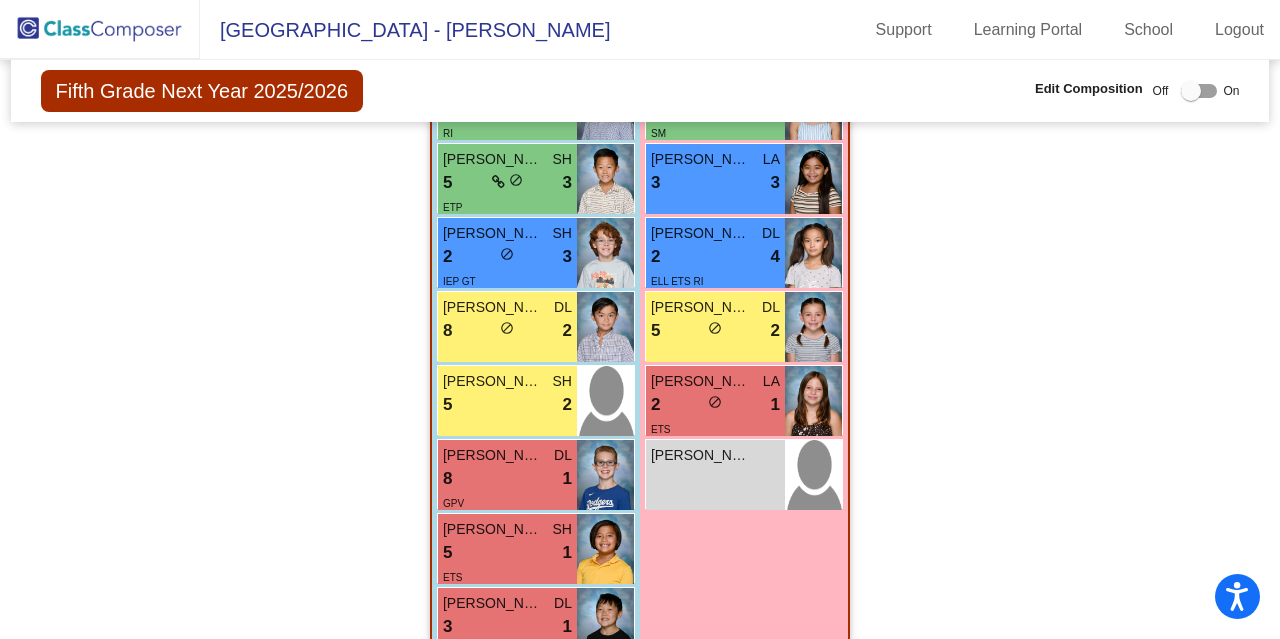 scroll, scrollTop: 2604, scrollLeft: 0, axis: vertical 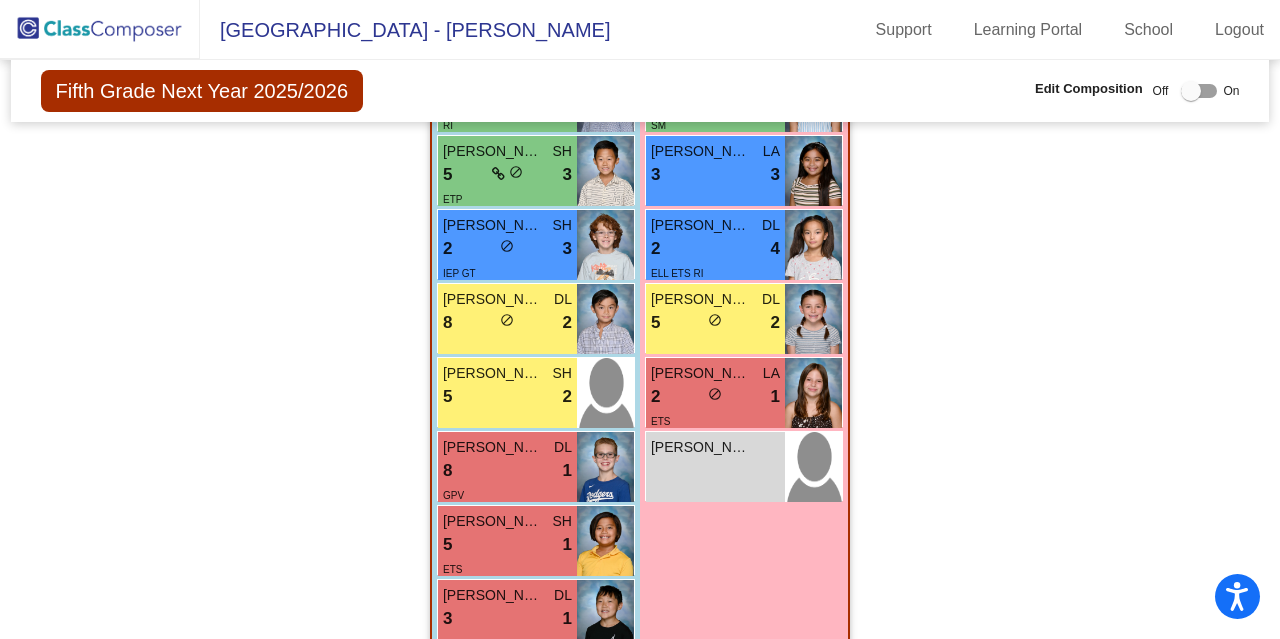 click on "Hallway   - Hallway Class  picture_as_pdf  Add Student  First Name Last Name Student Id  (Recommended)   Boy   Girl   [DEMOGRAPHIC_DATA] Add Close  Boys : 2  [PERSON_NAME] 5 lock do_not_disturb_alt 2 Rio [PERSON_NAME] 2 lock do_not_disturb_alt 1 IEP SM ETS Girls: 1 [PERSON_NAME] 8 lock do_not_disturb_alt 4 GT Class 1   - 5th grade  picture_as_pdf [PERSON_NAME]  Add Student  First Name Last Name Student Id  (Recommended)   Boy   Girl   [DEMOGRAPHIC_DATA] Add Close  Boys : 18  [PERSON_NAME] SH 8 lock do_not_disturb_alt 4 GT Caden [PERSON_NAME] 8 lock do_not_disturb_alt 4 [PERSON_NAME] LA 8 lock do_not_disturb_alt 3 [PERSON_NAME] DL 8 lock do_not_disturb_alt 3 [PERSON_NAME] [PERSON_NAME] 8 lock do_not_disturb_alt 3 [PERSON_NAME] DL 7 lock do_not_disturb_alt 4 GT [PERSON_NAME] LA 6 lock do_not_disturb_alt 3 [PERSON_NAME] SH 5 lock do_not_disturb_alt 4 [PERSON_NAME] LA 5 lock do_not_disturb_alt 3 ETS [PERSON_NAME] SH 5 lock do_not_disturb_alt 3 [PERSON_NAME] DL 5 lock do_not_disturb_alt 3 [PERSON_NAME] DL 4 lock do_not_disturb_alt 3 DL 8 2 3" 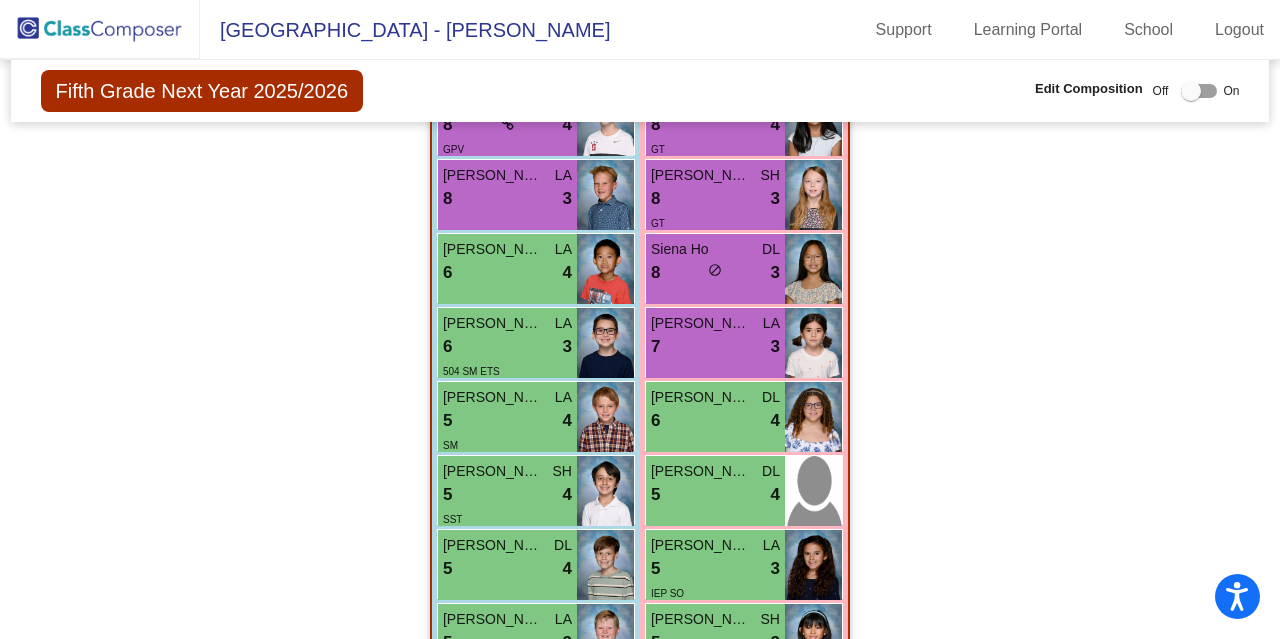 scroll, scrollTop: 2062, scrollLeft: 0, axis: vertical 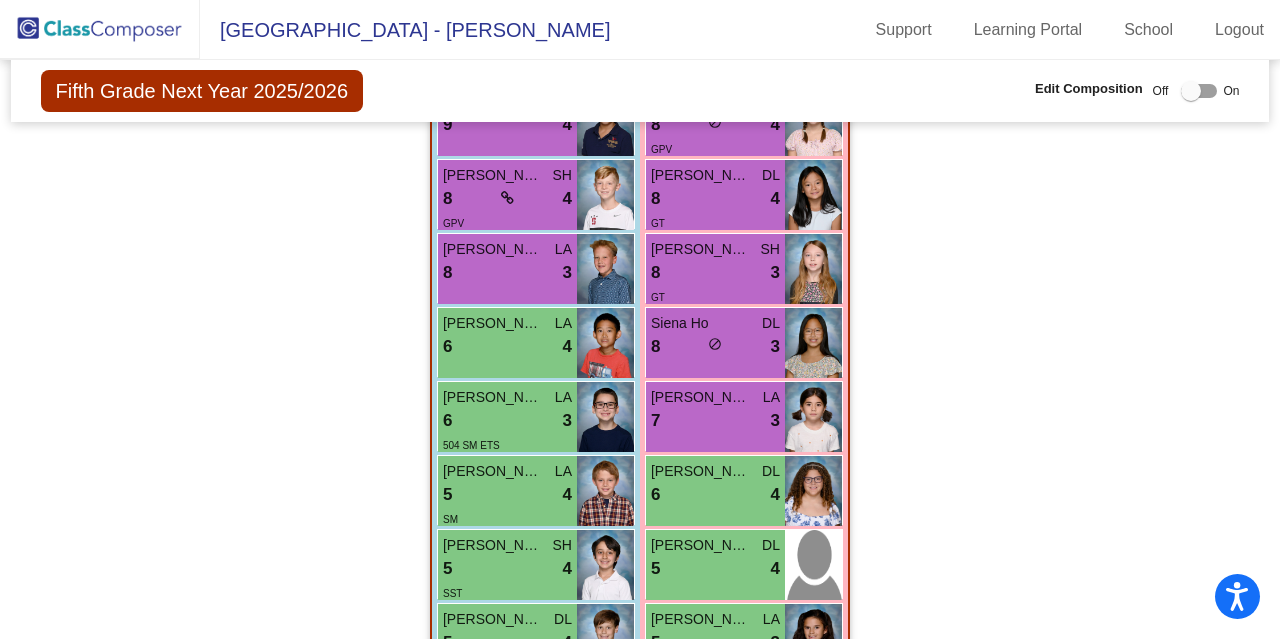 click on "Hallway   - Hallway Class  picture_as_pdf  Add Student  First Name Last Name Student Id  (Recommended)   Boy   Girl   [DEMOGRAPHIC_DATA] Add Close  Boys : 2  [PERSON_NAME] 5 lock do_not_disturb_alt 2 Rio [PERSON_NAME] 2 lock do_not_disturb_alt 1 IEP SM ETS Girls: 1 [PERSON_NAME] 8 lock do_not_disturb_alt 4 GT Class 1   - 5th grade  picture_as_pdf [PERSON_NAME]  Add Student  First Name Last Name Student Id  (Recommended)   Boy   Girl   [DEMOGRAPHIC_DATA] Add Close  Boys : 18  [PERSON_NAME] SH 8 lock do_not_disturb_alt 4 GT Caden [PERSON_NAME] 8 lock do_not_disturb_alt 4 [PERSON_NAME] LA 8 lock do_not_disturb_alt 3 [PERSON_NAME] DL 8 lock do_not_disturb_alt 3 [PERSON_NAME] [PERSON_NAME] 8 lock do_not_disturb_alt 3 [PERSON_NAME] DL 7 lock do_not_disturb_alt 4 GT [PERSON_NAME] LA 6 lock do_not_disturb_alt 3 [PERSON_NAME] SH 5 lock do_not_disturb_alt 4 [PERSON_NAME] LA 5 lock do_not_disturb_alt 3 ETS [PERSON_NAME] SH 5 lock do_not_disturb_alt 3 [PERSON_NAME] DL 5 lock do_not_disturb_alt 3 [PERSON_NAME] DL 4 lock do_not_disturb_alt 3 DL 8 2 3" 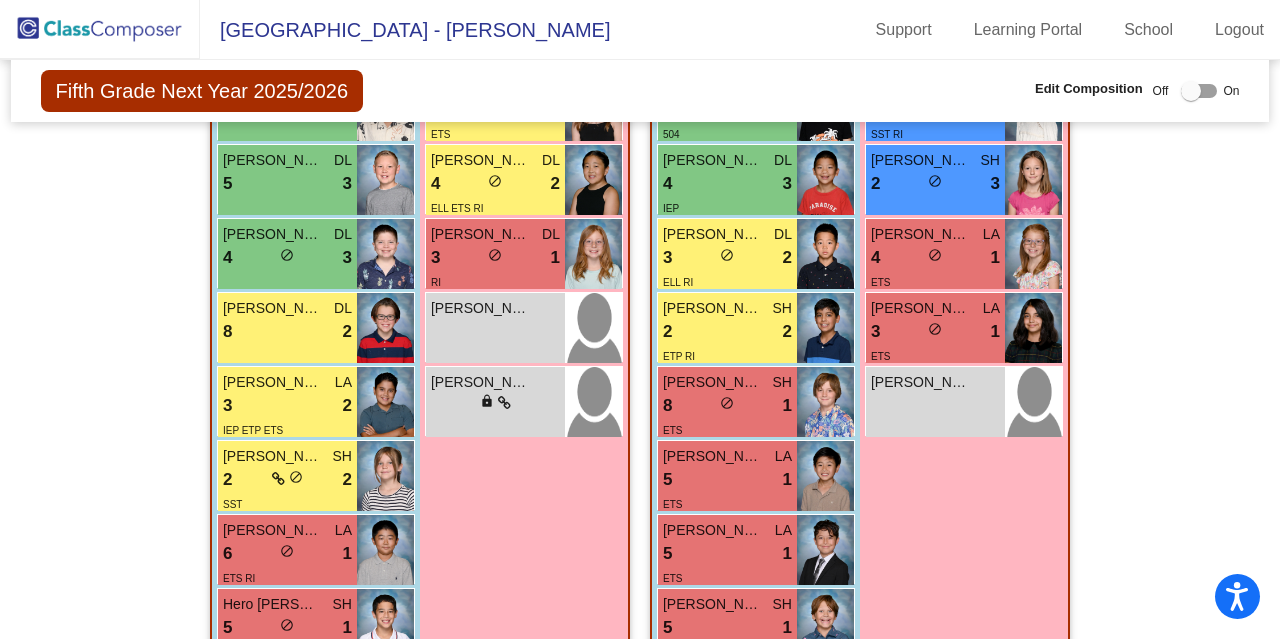 scroll, scrollTop: 1218, scrollLeft: 0, axis: vertical 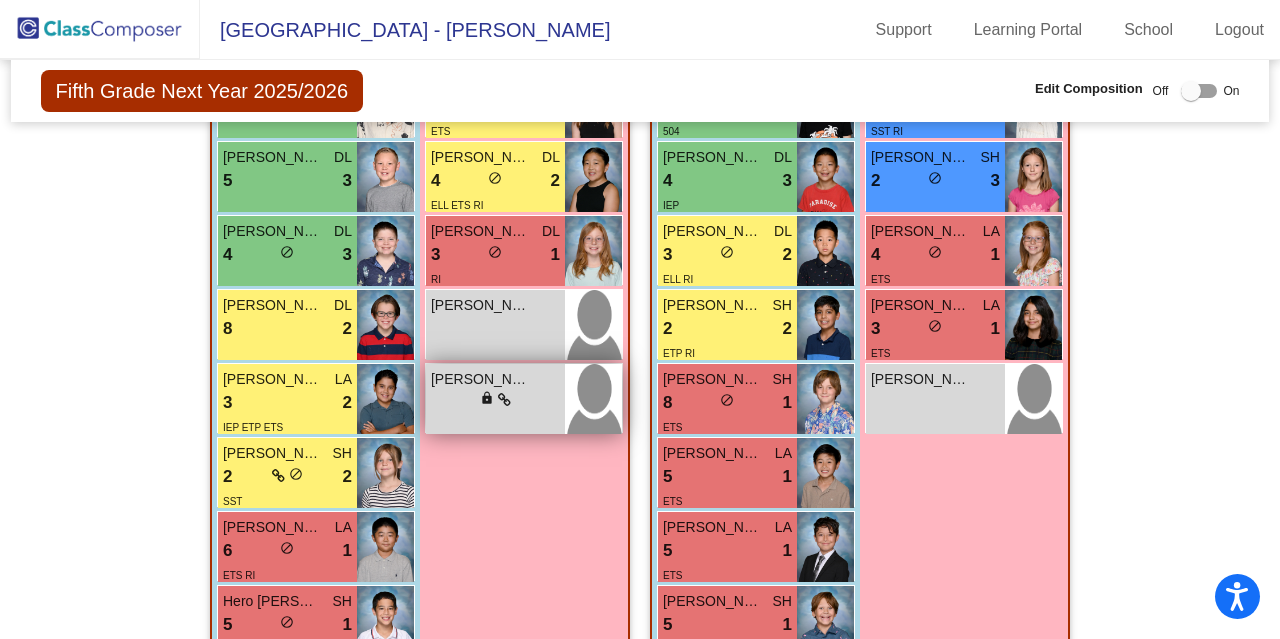 click on "lock do_not_disturb_alt" at bounding box center (495, 400) 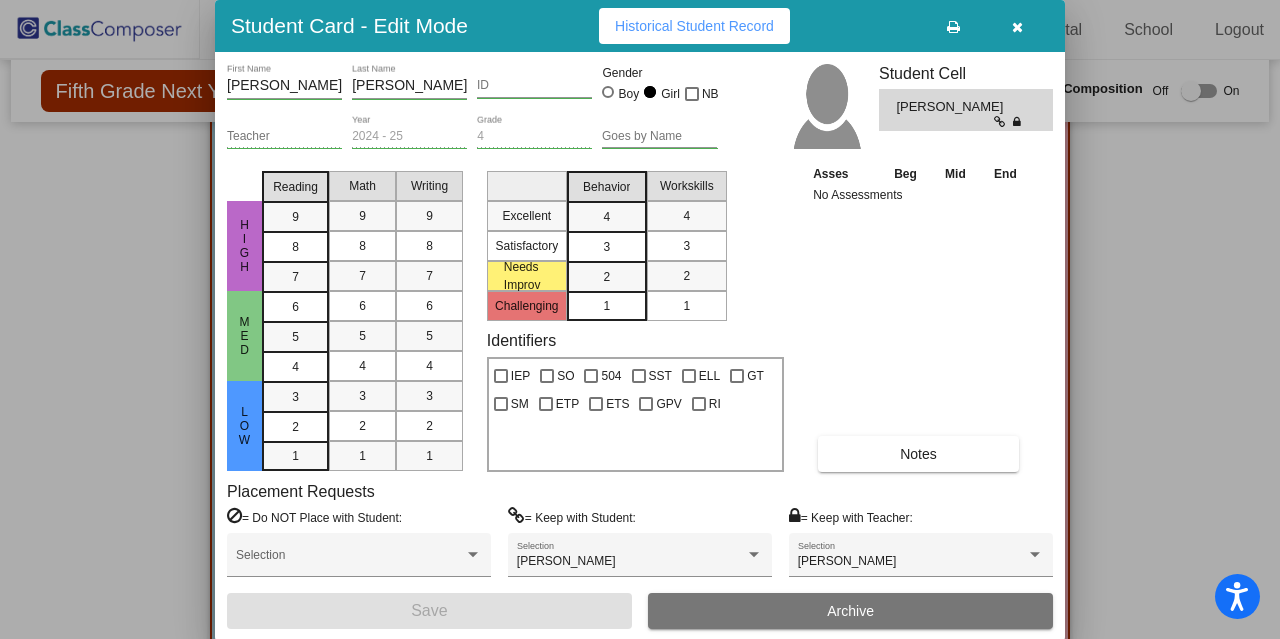 click on "Notes" at bounding box center (918, 454) 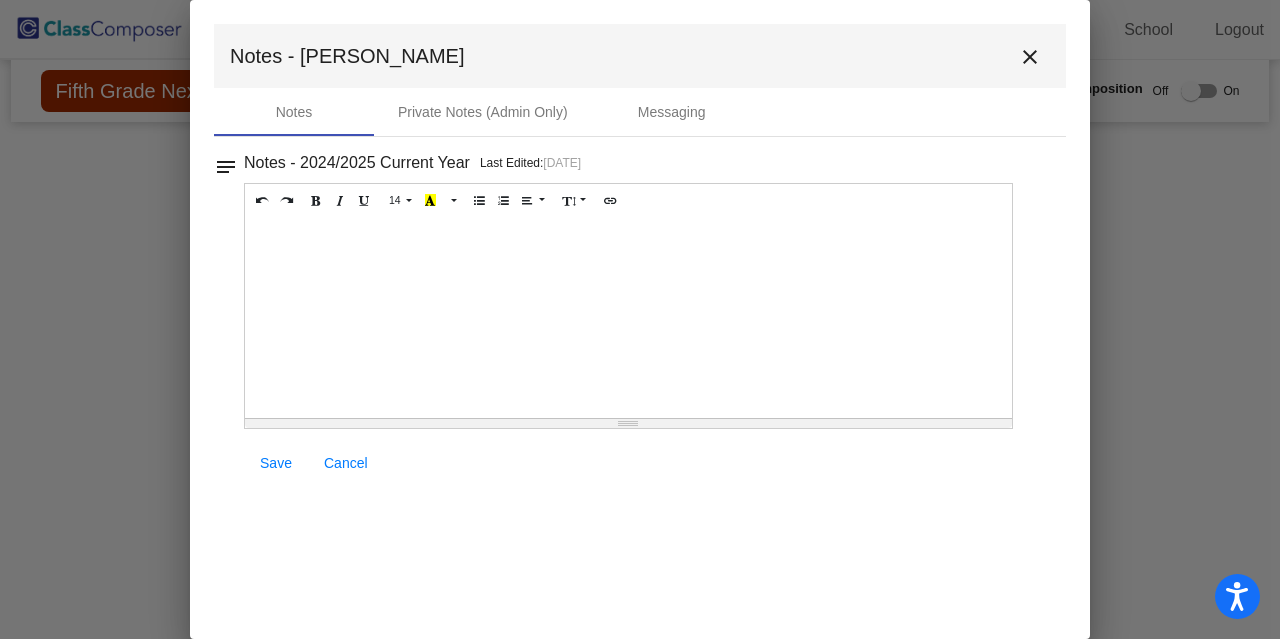 click on "Cancel" at bounding box center [346, 463] 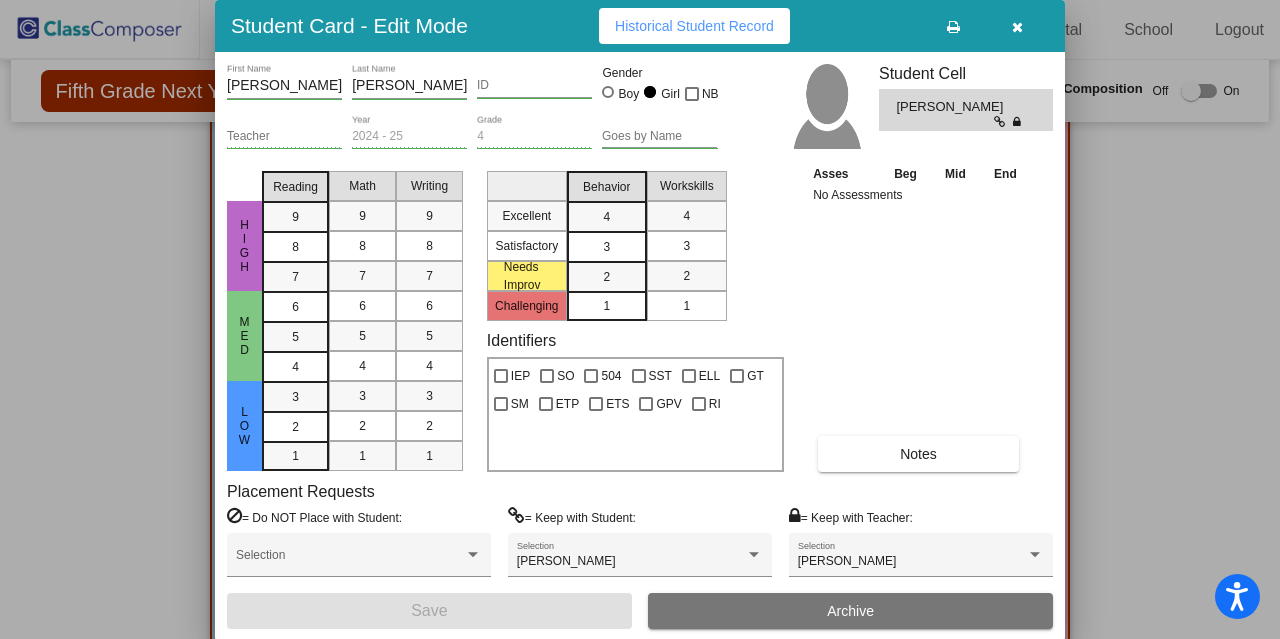 click at bounding box center (1017, 27) 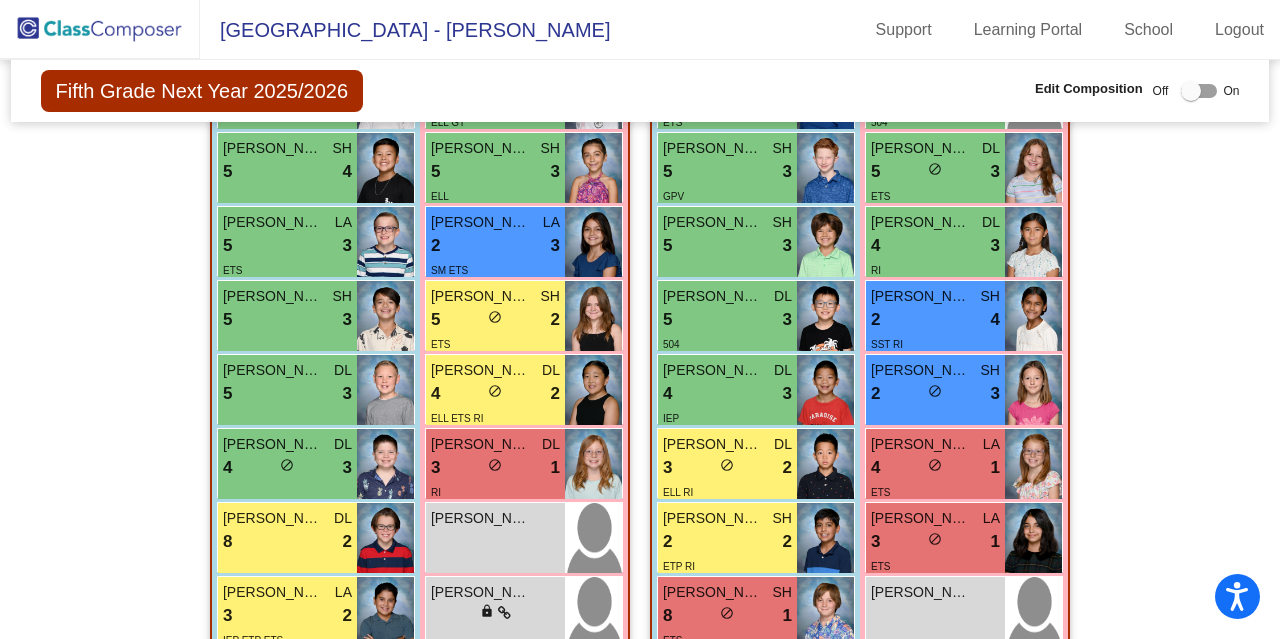 scroll, scrollTop: 988, scrollLeft: 0, axis: vertical 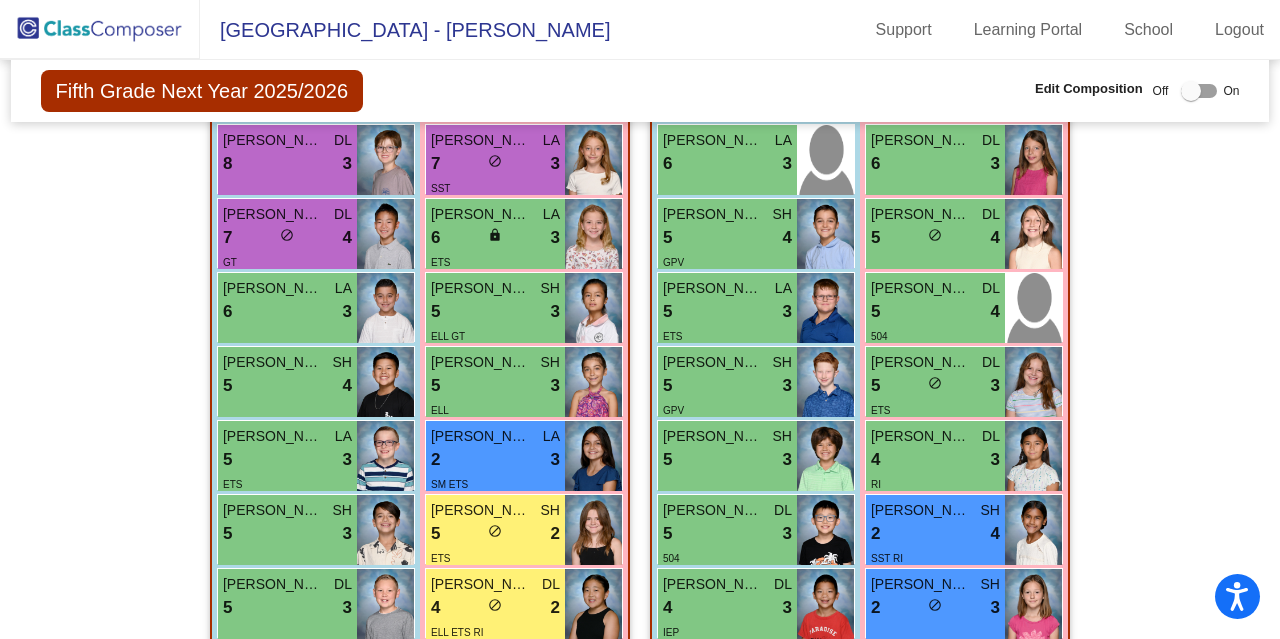 click on "Hallway   - Hallway Class  picture_as_pdf  Add Student  First Name Last Name Student Id  (Recommended)   Boy   Girl   [DEMOGRAPHIC_DATA] Add Close  Boys : 2  [PERSON_NAME] 5 lock do_not_disturb_alt 2 Rio [PERSON_NAME] 2 lock do_not_disturb_alt 1 IEP SM ETS Girls: 1 [PERSON_NAME] 8 lock do_not_disturb_alt 4 GT Class 1   - 5th grade  picture_as_pdf [PERSON_NAME]  Add Student  First Name Last Name Student Id  (Recommended)   Boy   Girl   [DEMOGRAPHIC_DATA] Add Close  Boys : 18  [PERSON_NAME] SH 8 lock do_not_disturb_alt 4 GT Caden [PERSON_NAME] 8 lock do_not_disturb_alt 4 [PERSON_NAME] LA 8 lock do_not_disturb_alt 3 [PERSON_NAME] DL 8 lock do_not_disturb_alt 3 [PERSON_NAME] [PERSON_NAME] 8 lock do_not_disturb_alt 3 [PERSON_NAME] DL 7 lock do_not_disturb_alt 4 GT [PERSON_NAME] LA 6 lock do_not_disturb_alt 3 [PERSON_NAME] SH 5 lock do_not_disturb_alt 4 [PERSON_NAME] LA 5 lock do_not_disturb_alt 3 ETS [PERSON_NAME] SH 5 lock do_not_disturb_alt 3 [PERSON_NAME] DL 5 lock do_not_disturb_alt 3 [PERSON_NAME] DL 4 lock do_not_disturb_alt 3 DL 8 2 3" 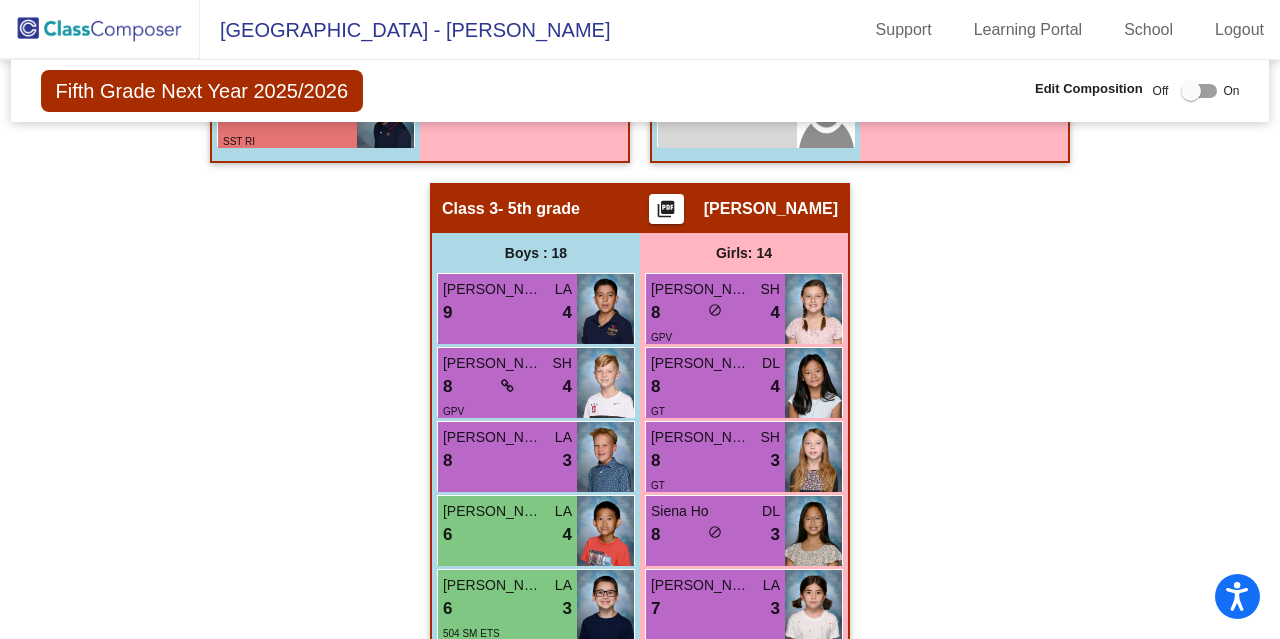 scroll, scrollTop: 1799, scrollLeft: 0, axis: vertical 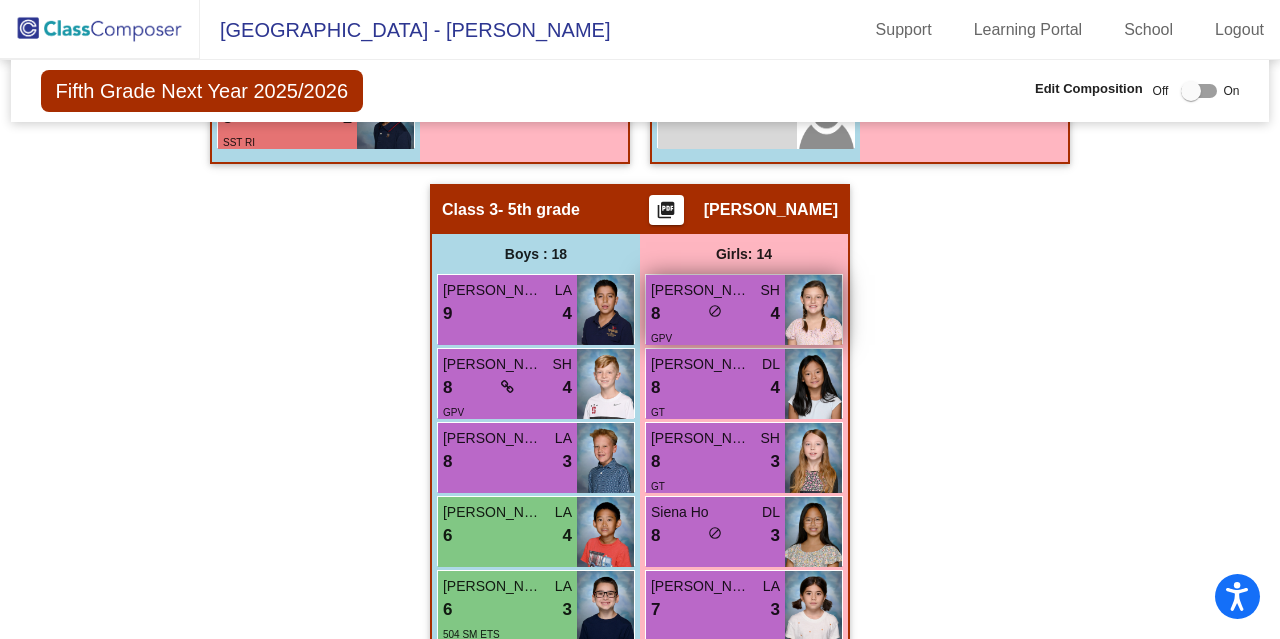 click on "8 lock do_not_disturb_alt 4" at bounding box center (715, 314) 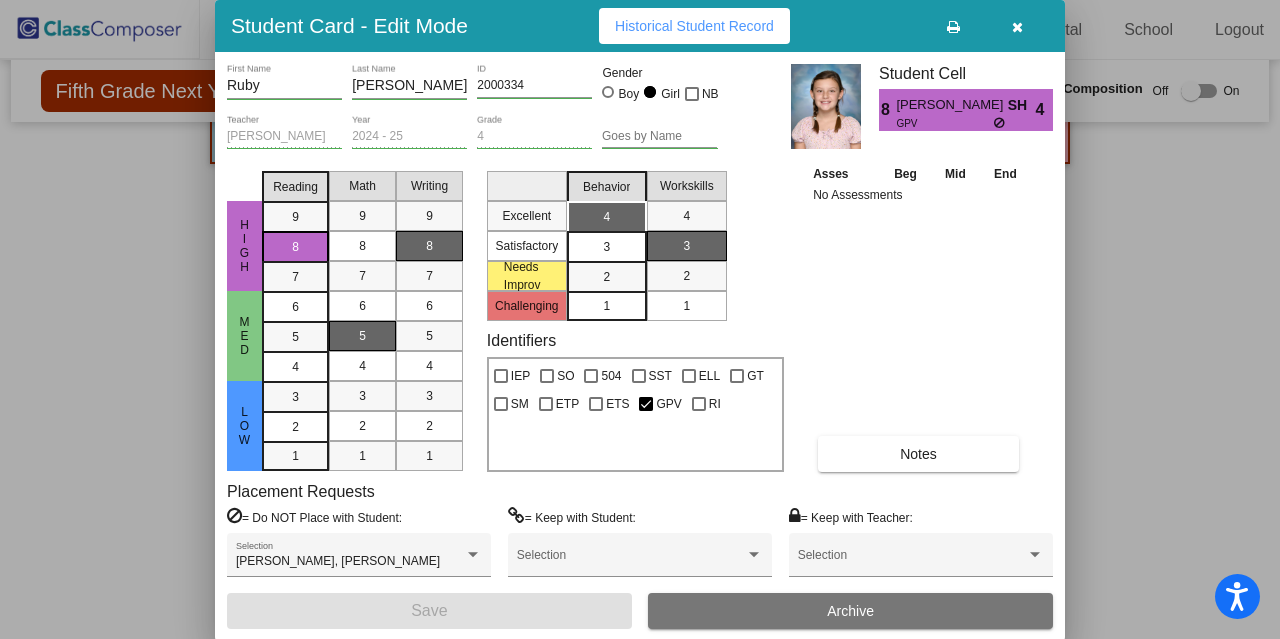 click at bounding box center [1017, 26] 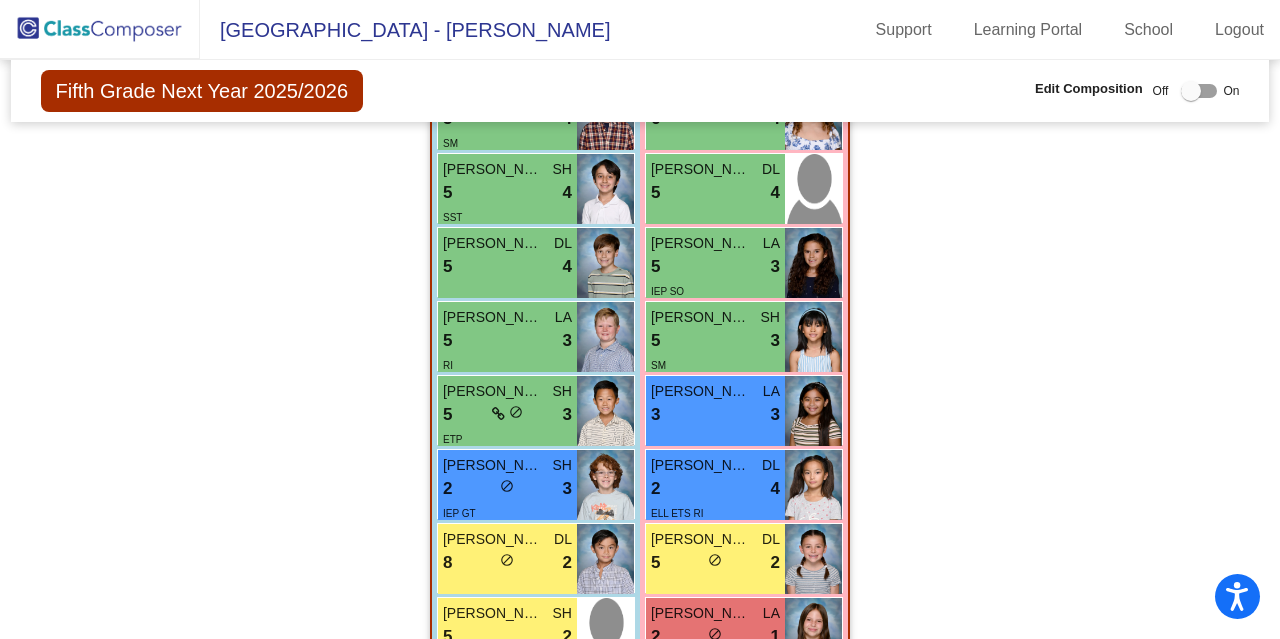 scroll, scrollTop: 2366, scrollLeft: 0, axis: vertical 